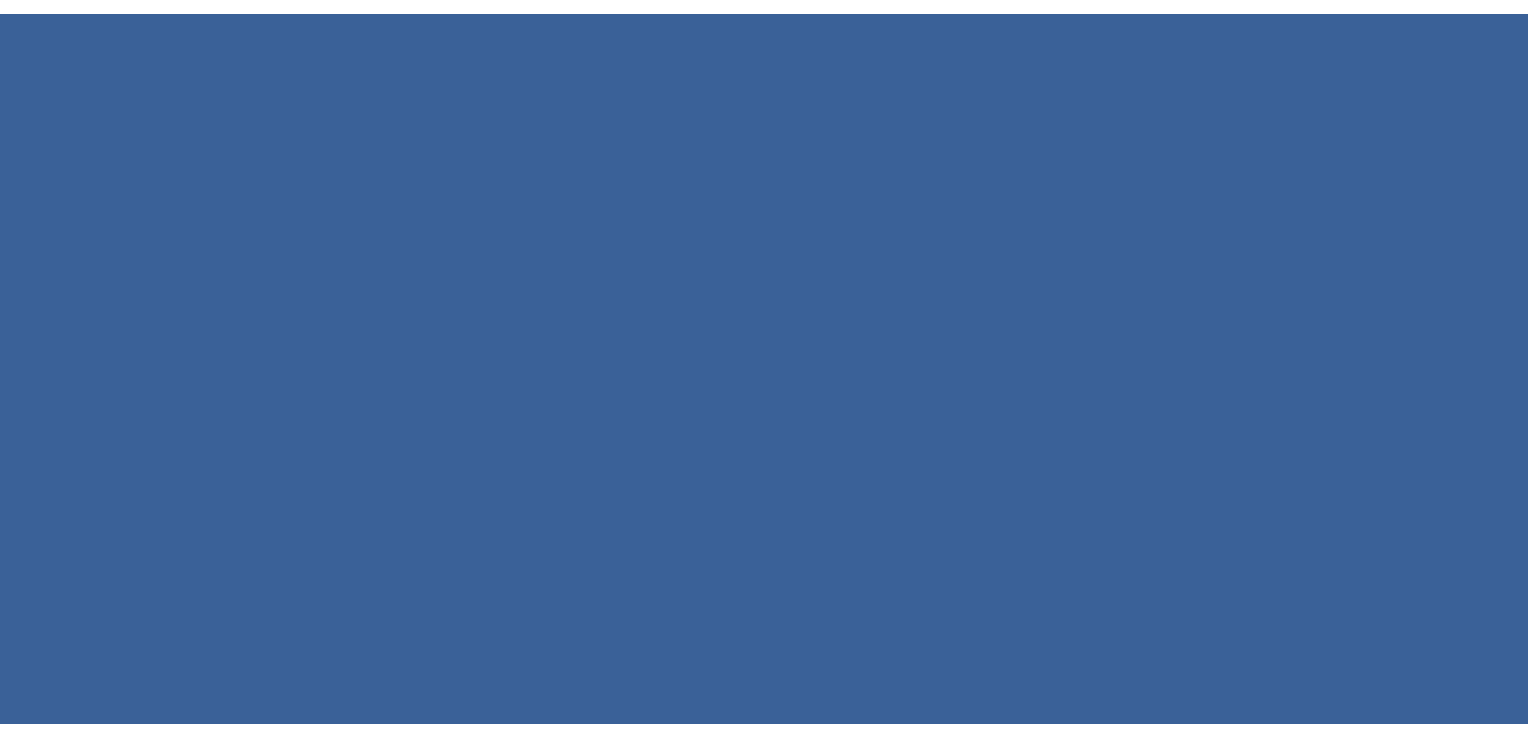 scroll, scrollTop: 0, scrollLeft: 0, axis: both 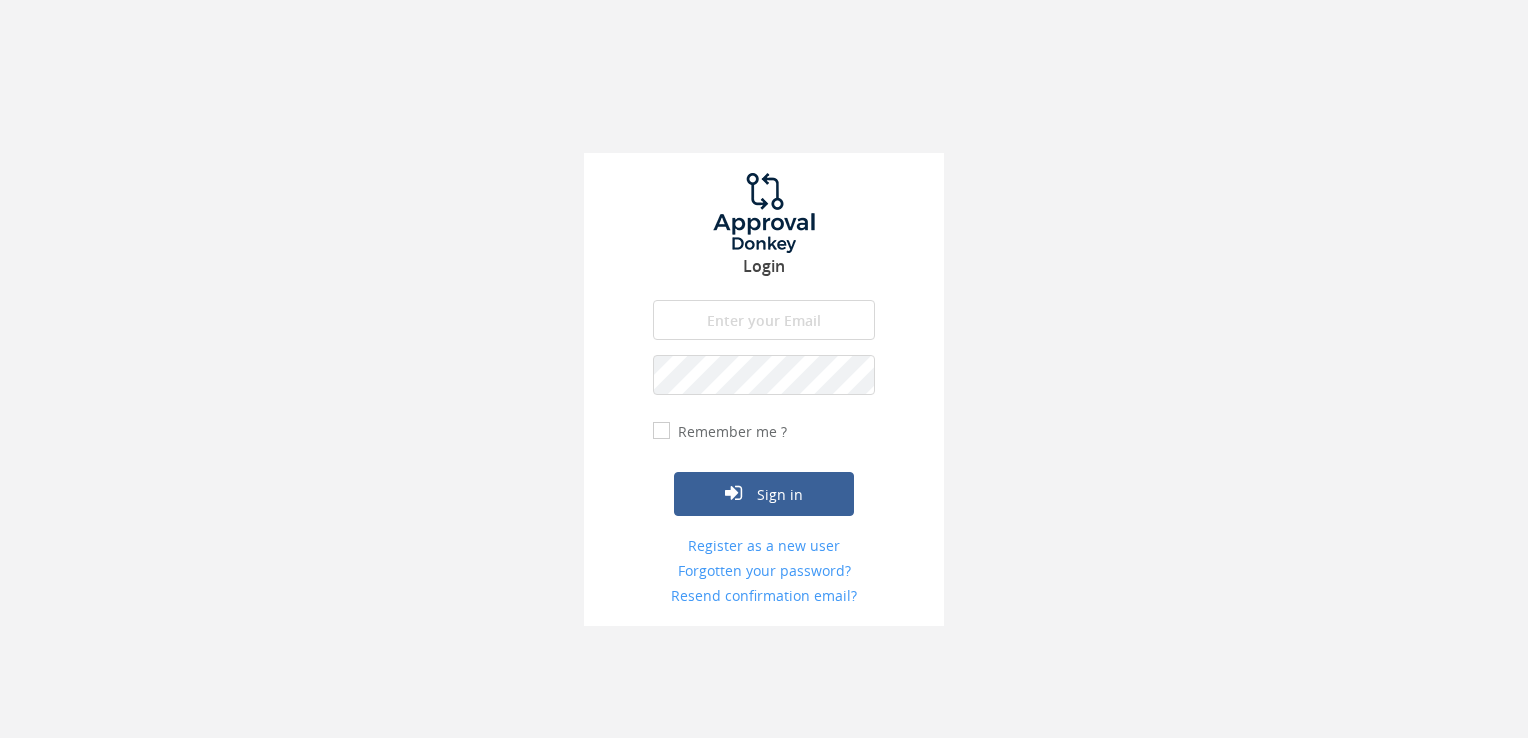 click at bounding box center (764, 320) 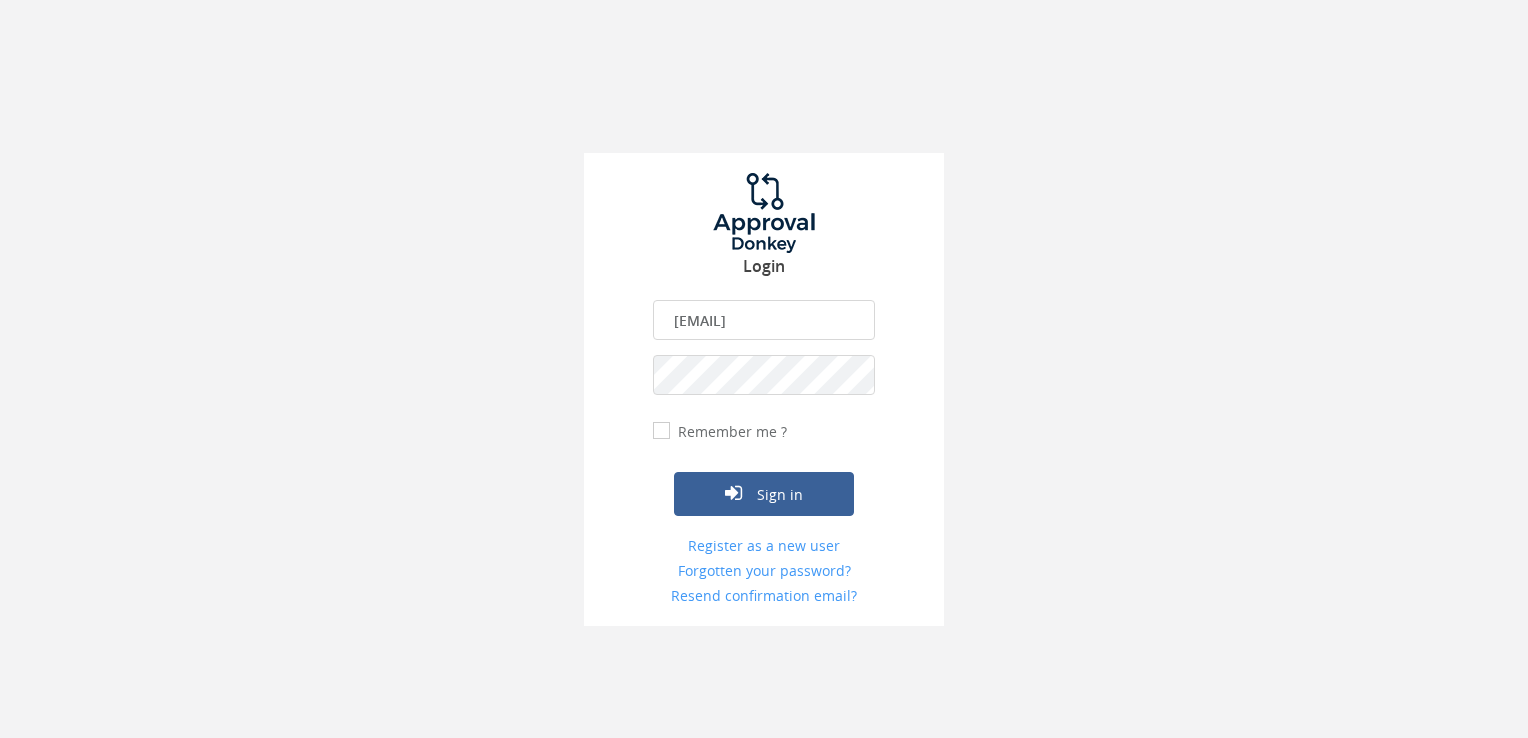 click on "Sign in" at bounding box center [764, 494] 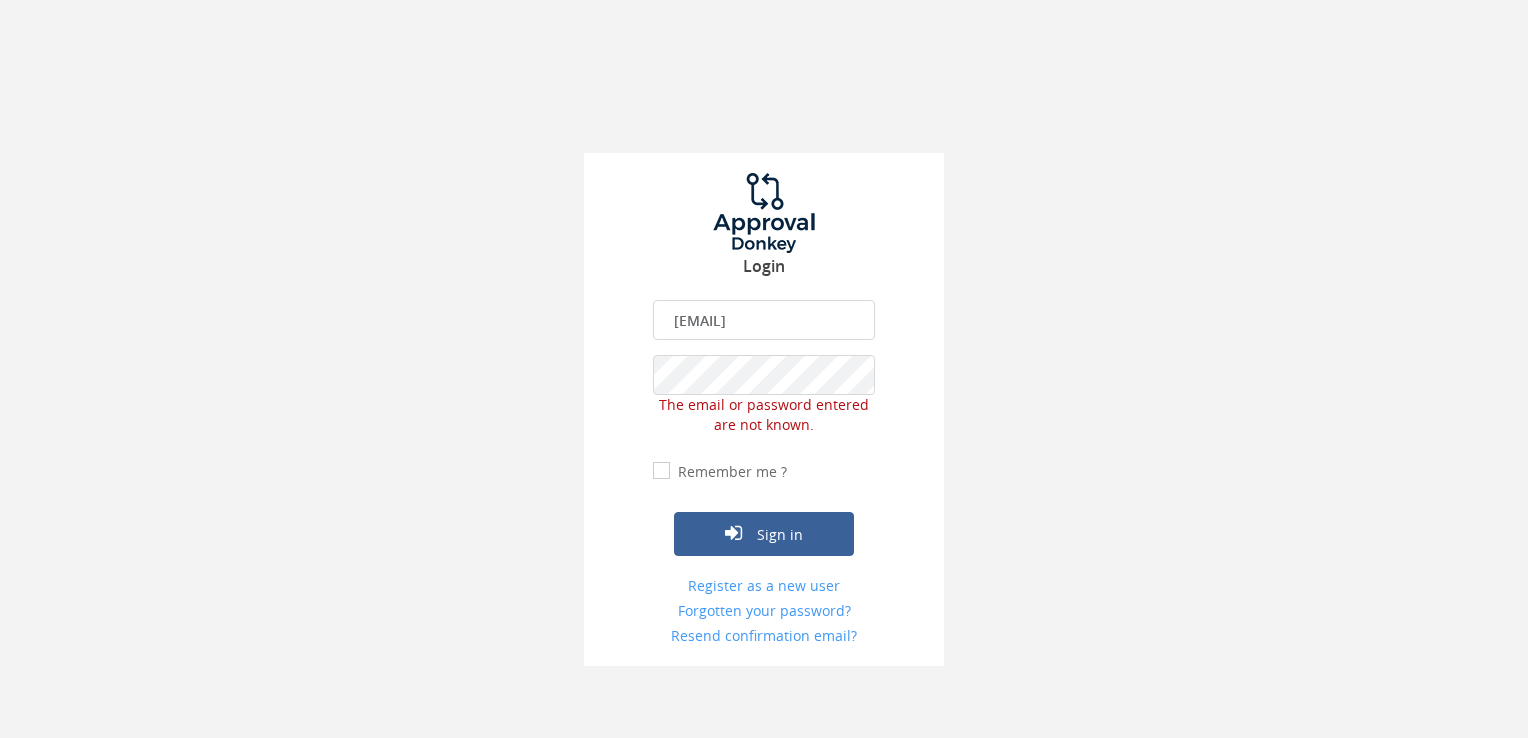 click on "[EMAIL]" at bounding box center (764, 320) 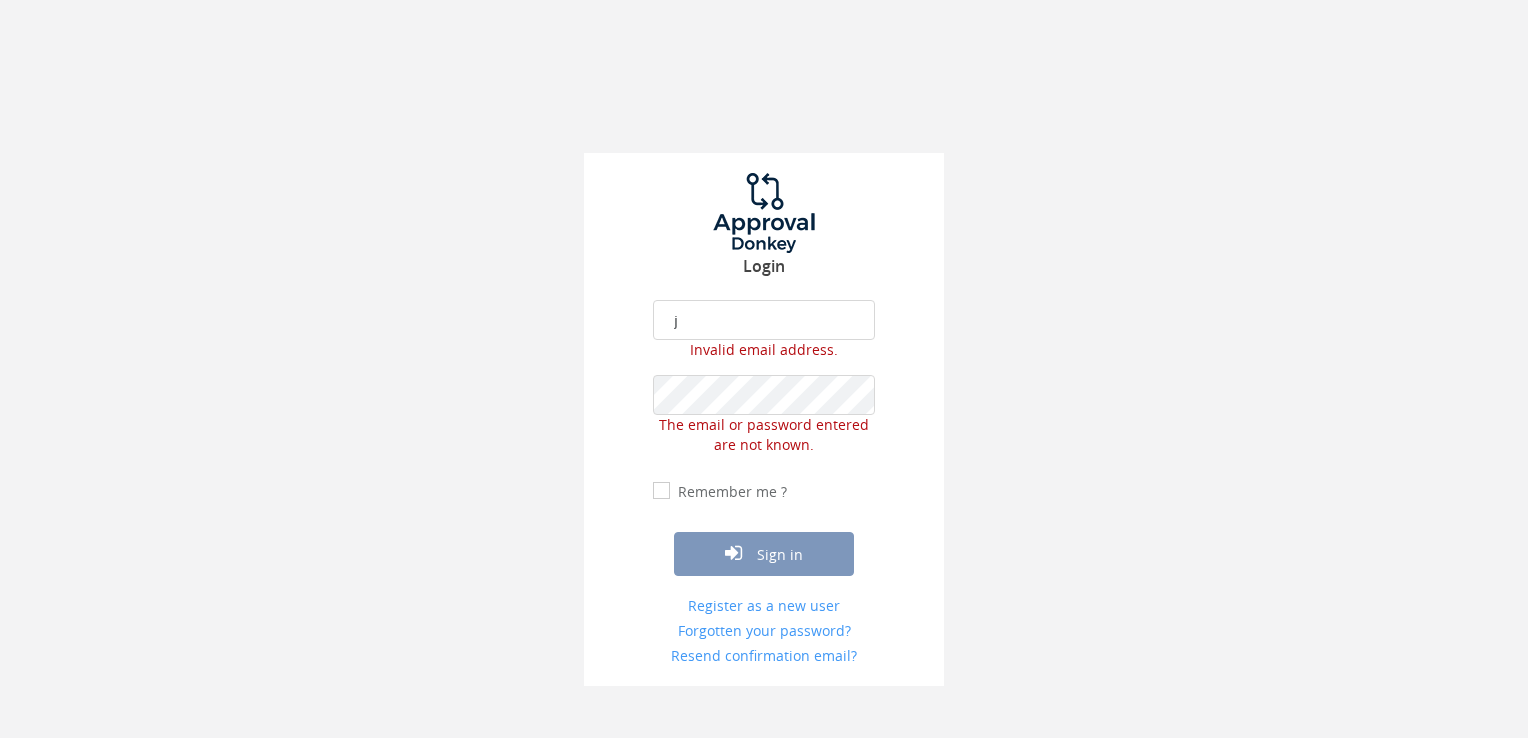 scroll, scrollTop: 0, scrollLeft: 0, axis: both 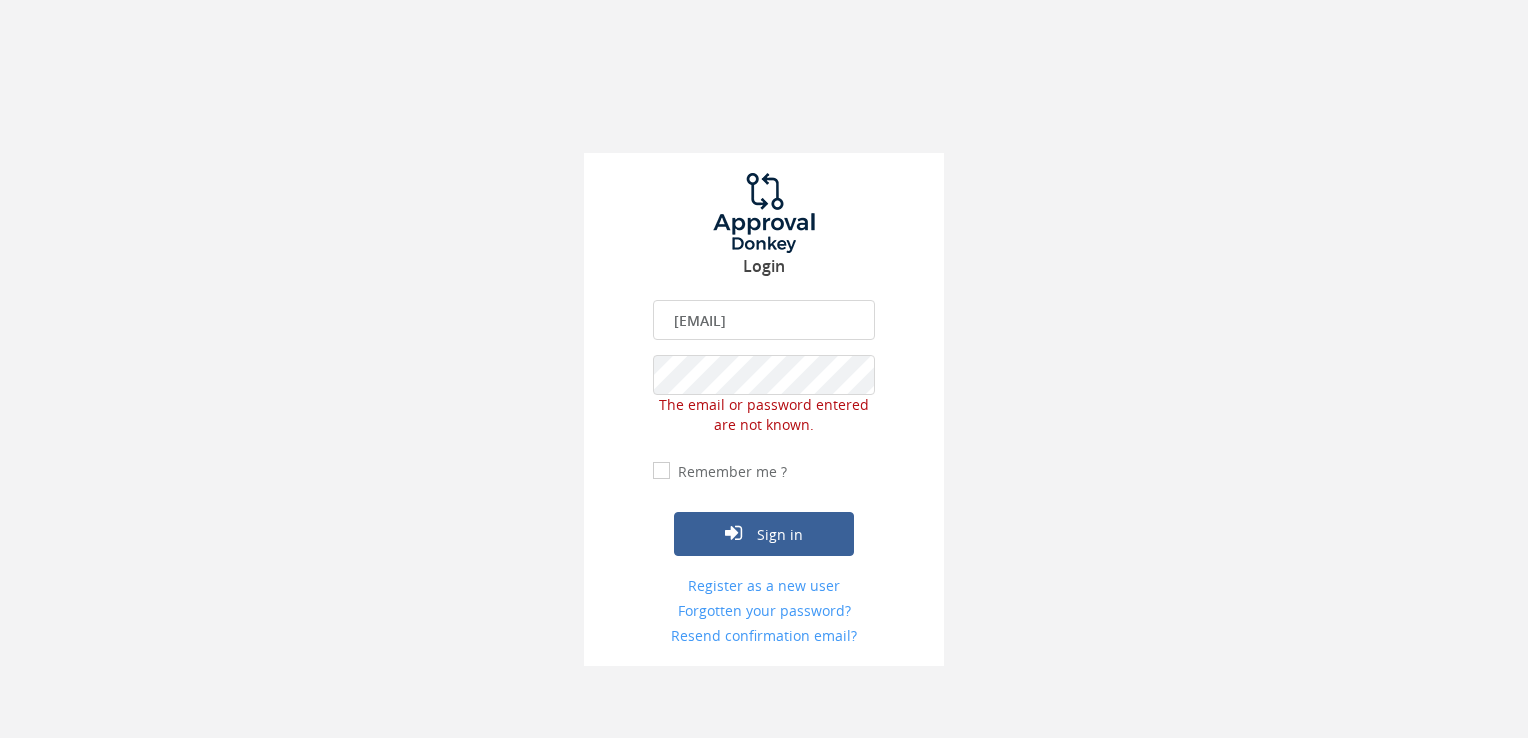 drag, startPoint x: 672, startPoint y: 315, endPoint x: 936, endPoint y: 301, distance: 264.37094 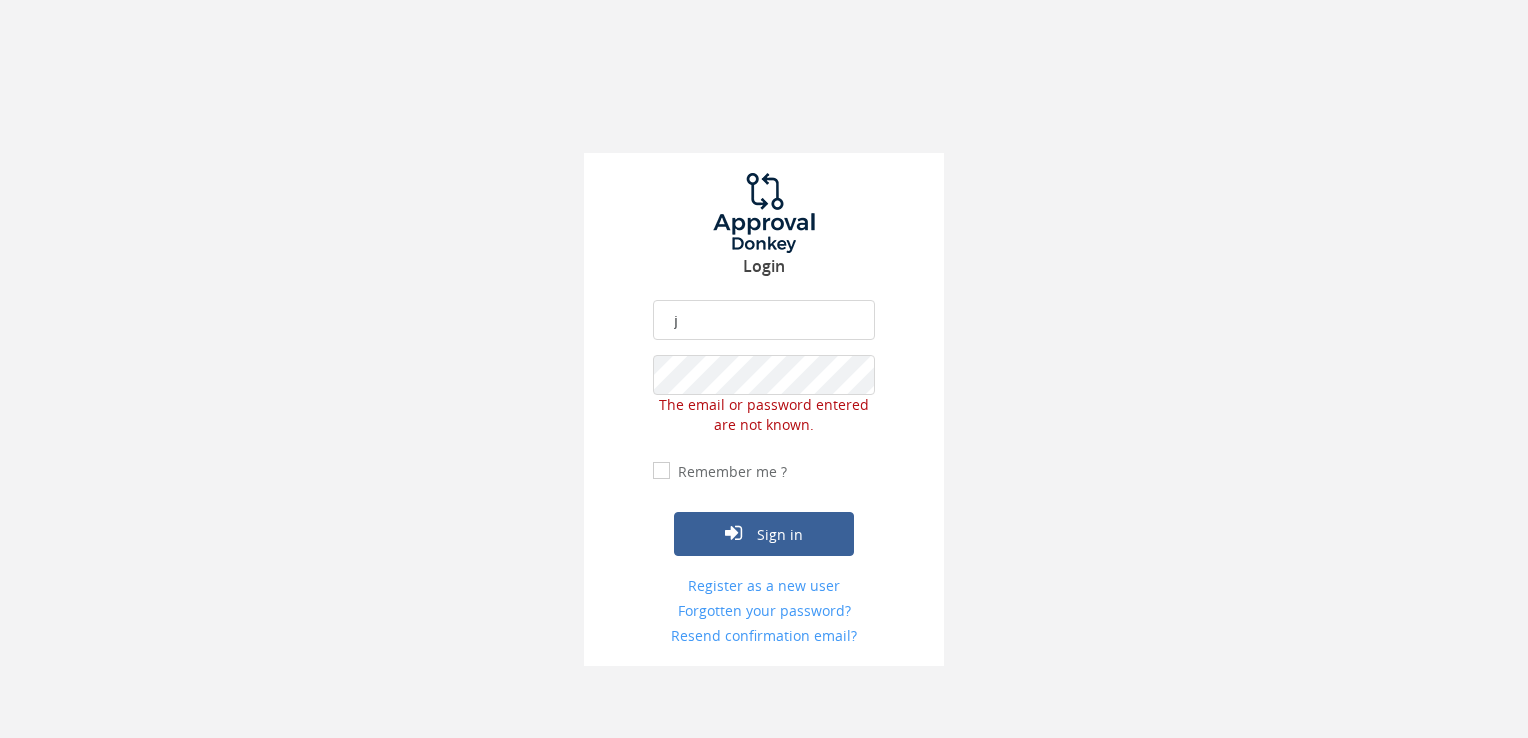 scroll, scrollTop: 0, scrollLeft: 0, axis: both 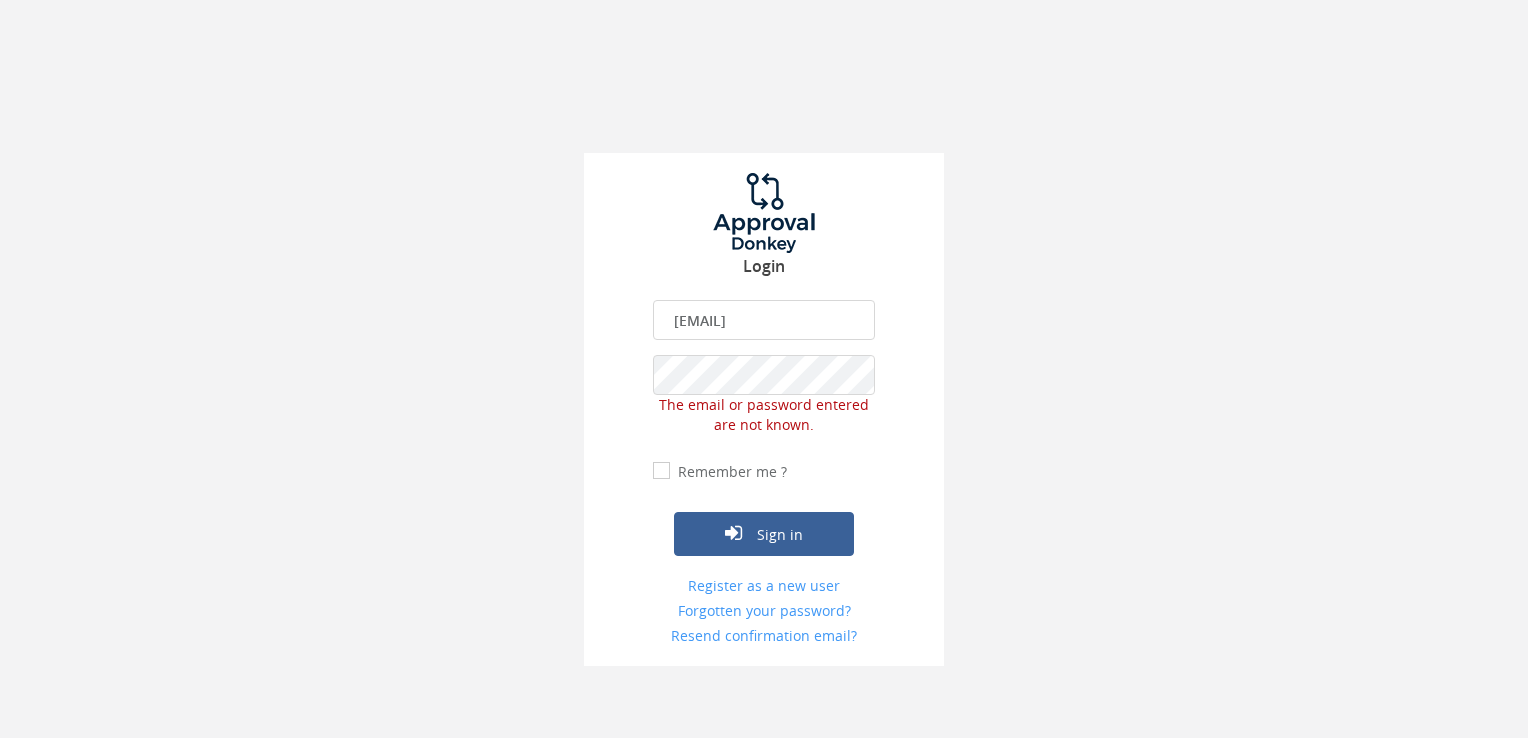 drag, startPoint x: 665, startPoint y: 319, endPoint x: 920, endPoint y: 323, distance: 255.03137 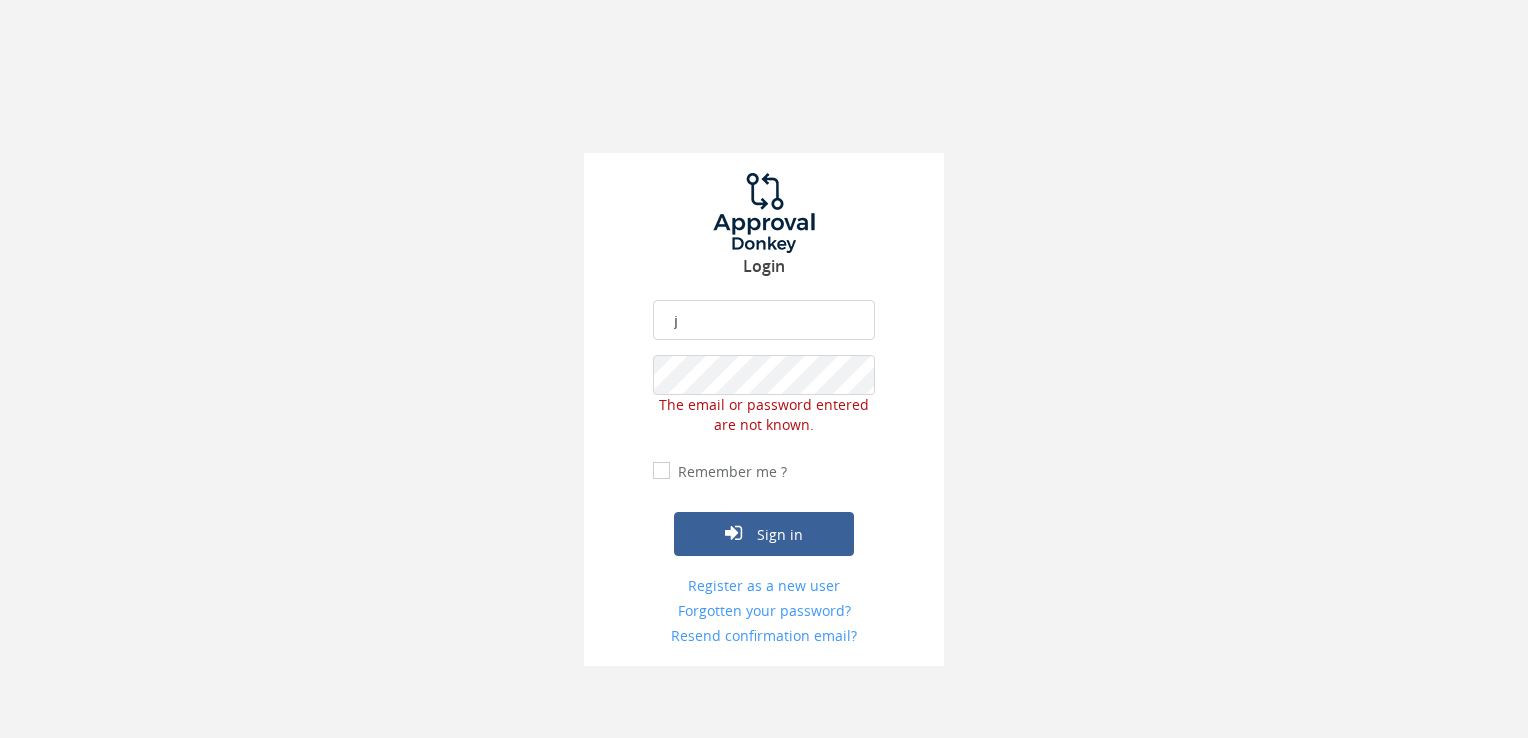 scroll, scrollTop: 0, scrollLeft: 0, axis: both 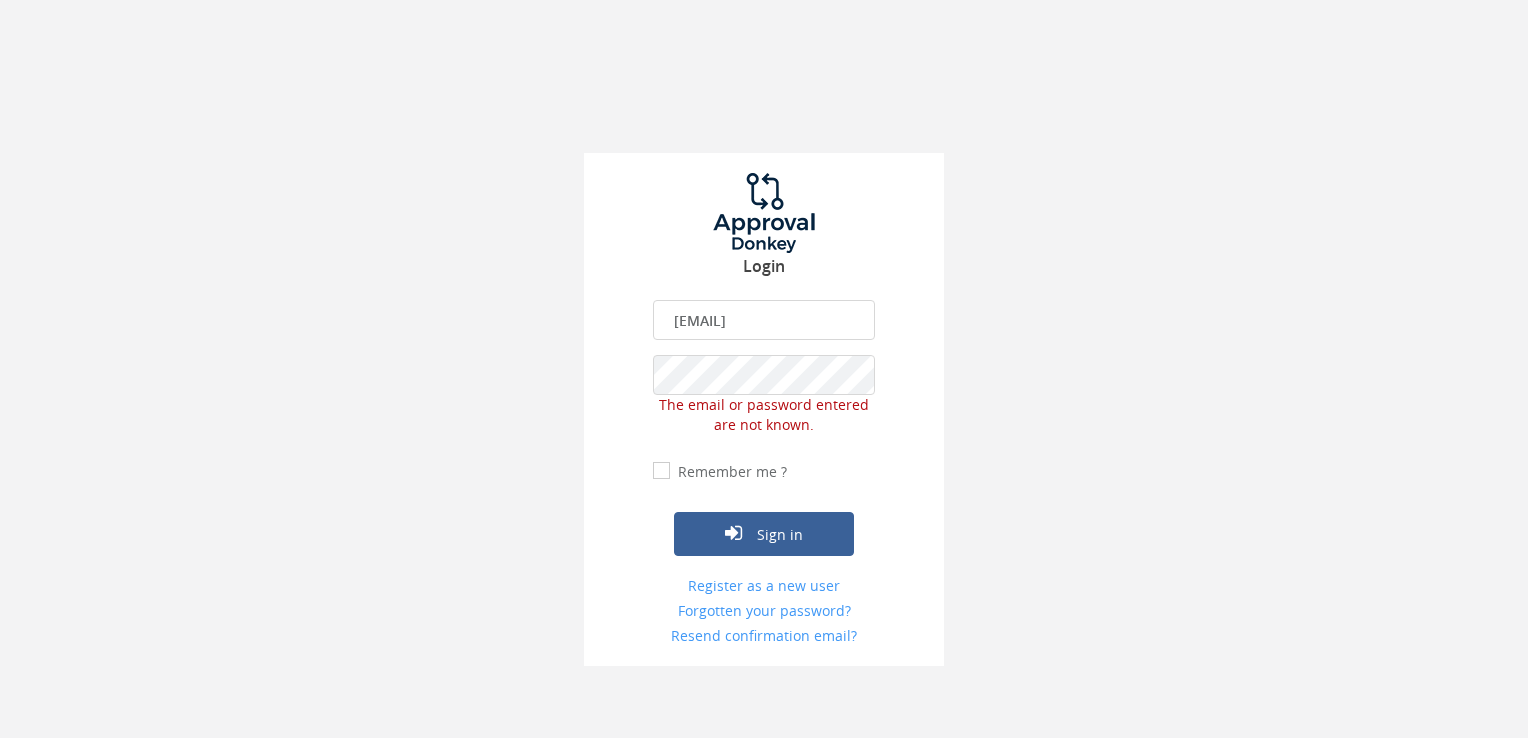 drag, startPoint x: 672, startPoint y: 318, endPoint x: 912, endPoint y: 330, distance: 240.29982 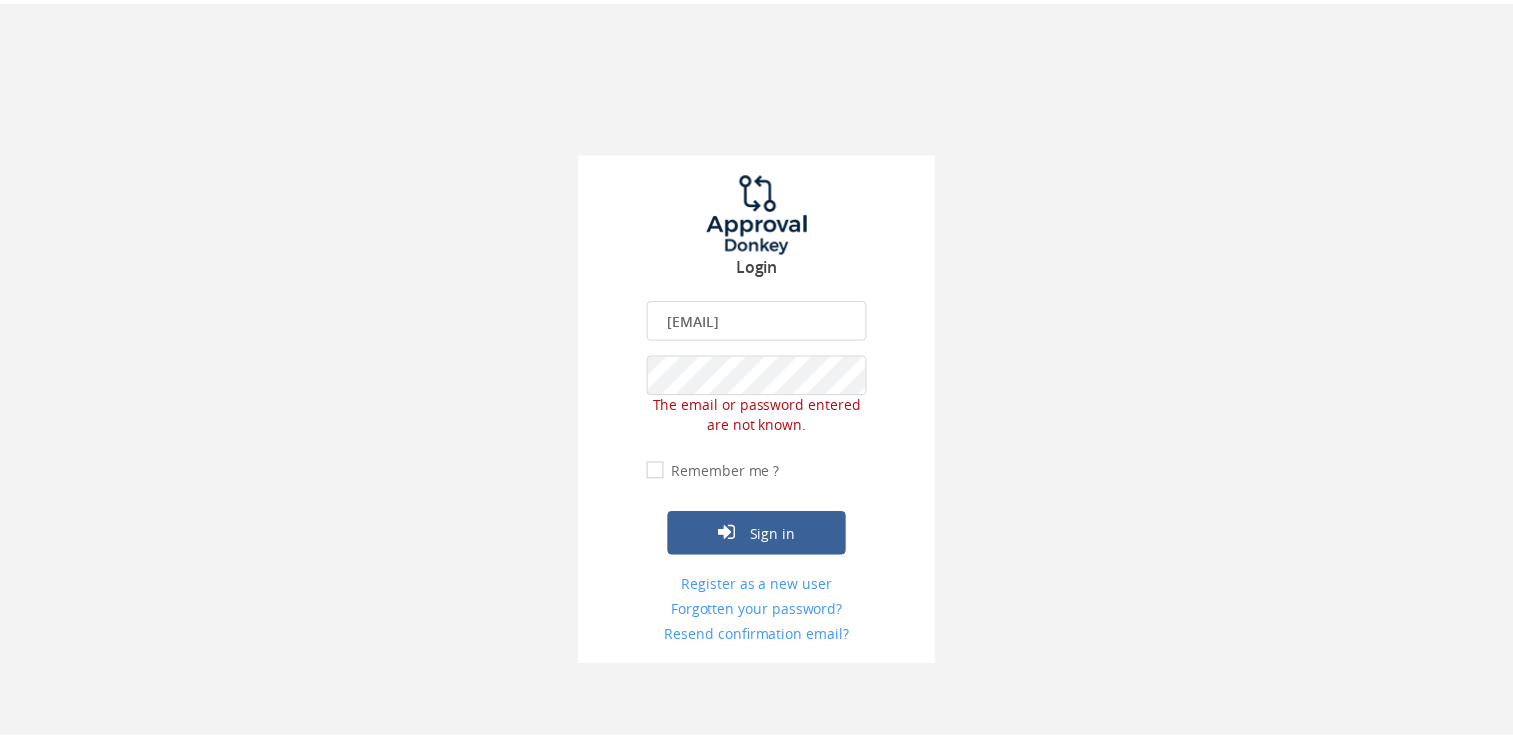 scroll, scrollTop: 0, scrollLeft: 0, axis: both 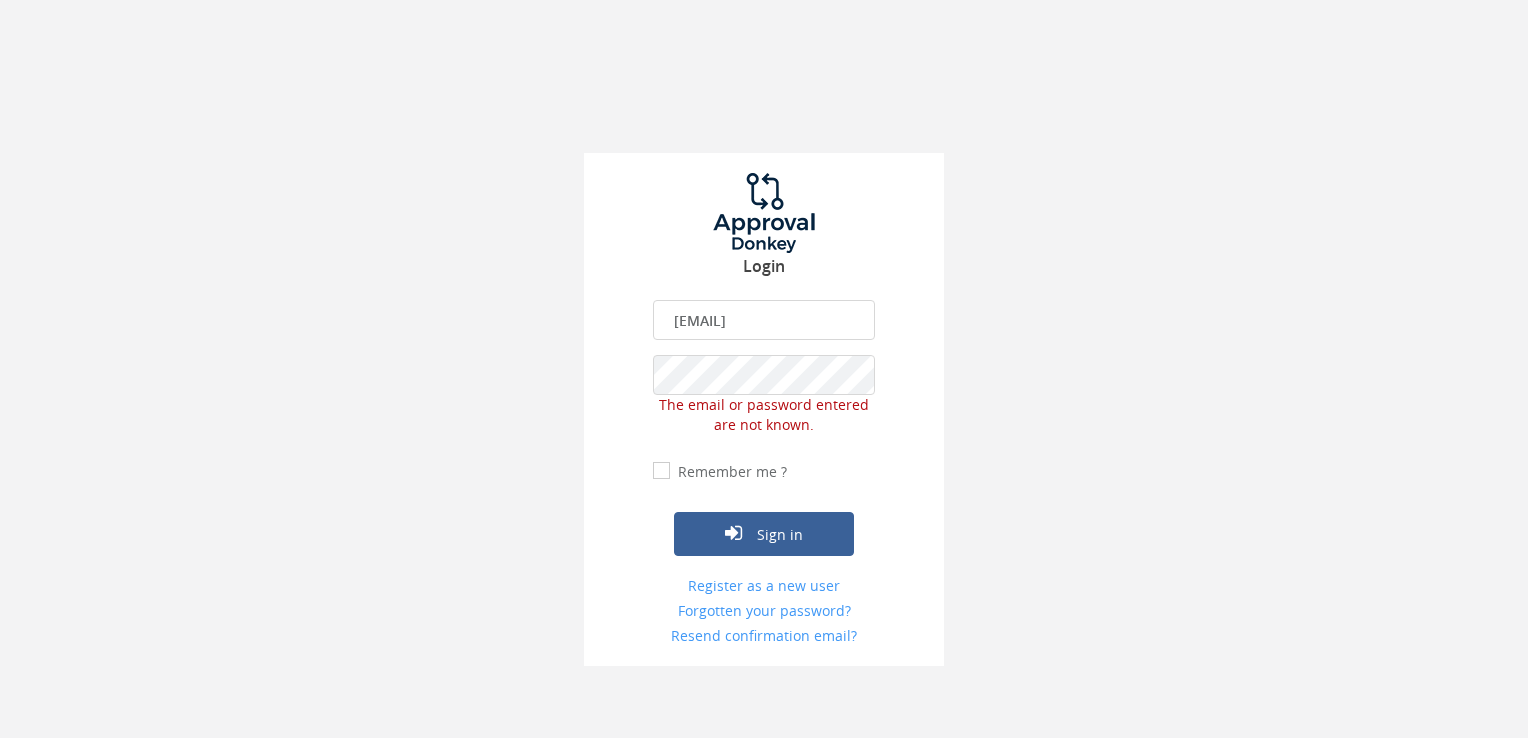 click on "Login
[EMAIL]
The email is required.
Invalid email address.
The password is required.
The email or password entered are not known.
Remember me ?
Sign in
Register as a new user
Forgotten your password?
Resend confirmation email?" at bounding box center (764, 409) 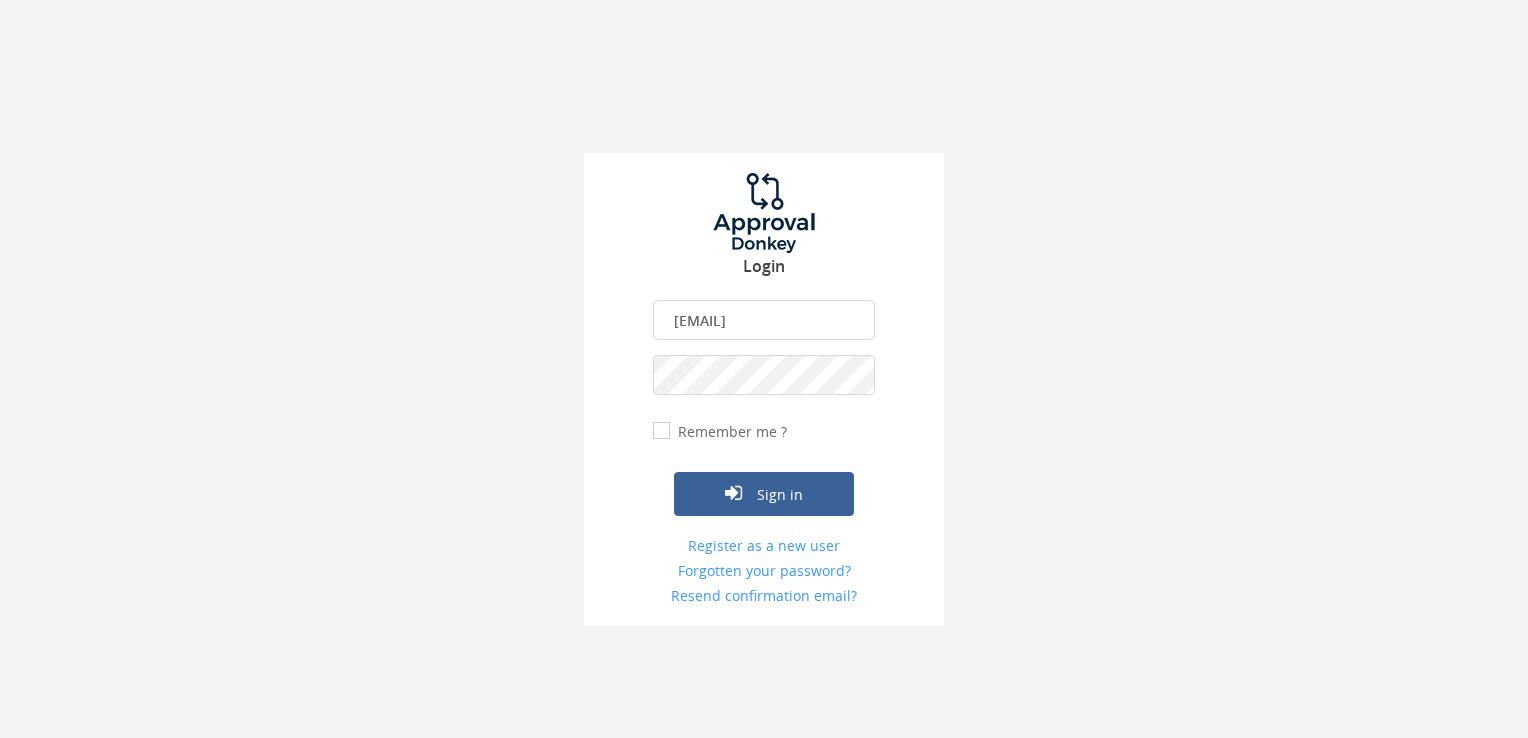 click on "Sign in" at bounding box center (764, 494) 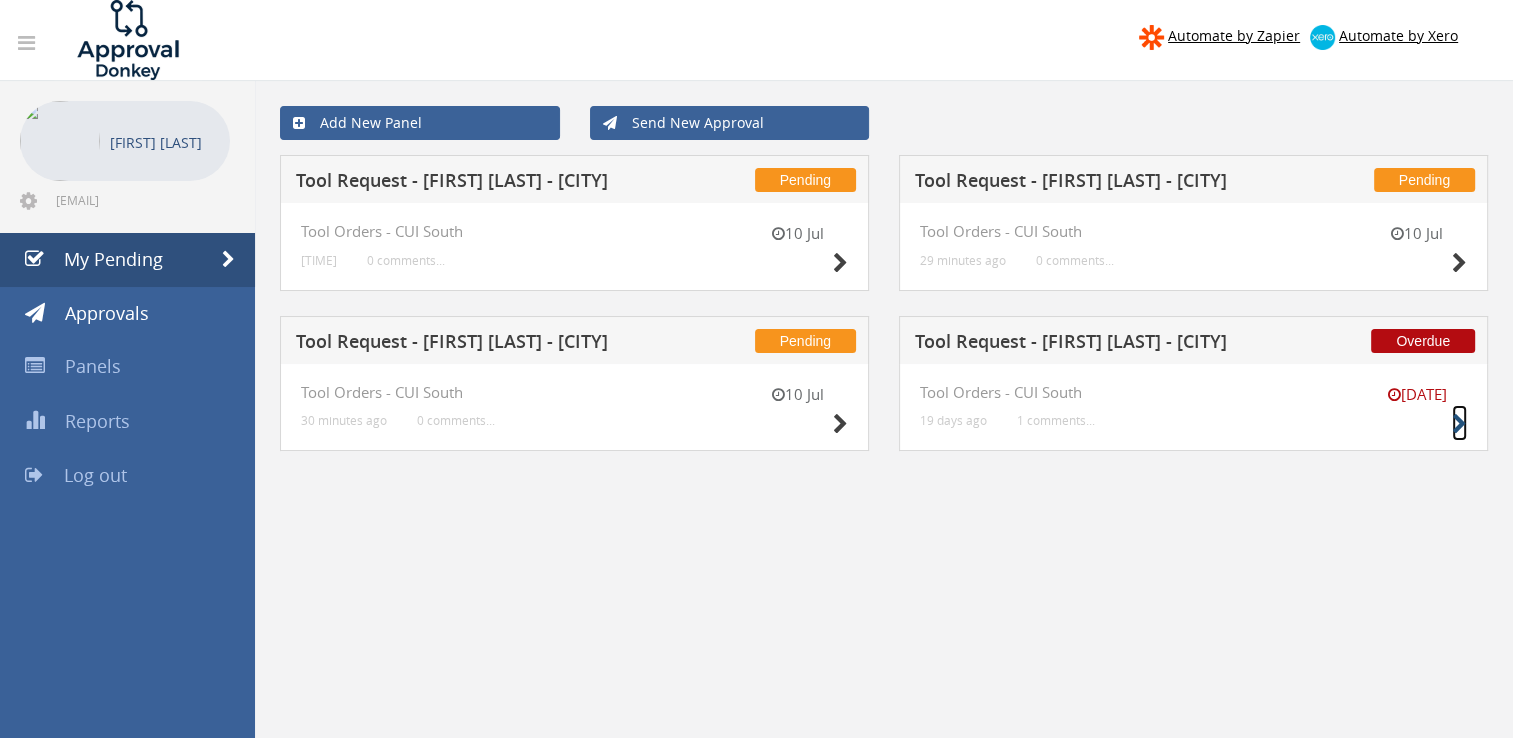 click at bounding box center (1459, 424) 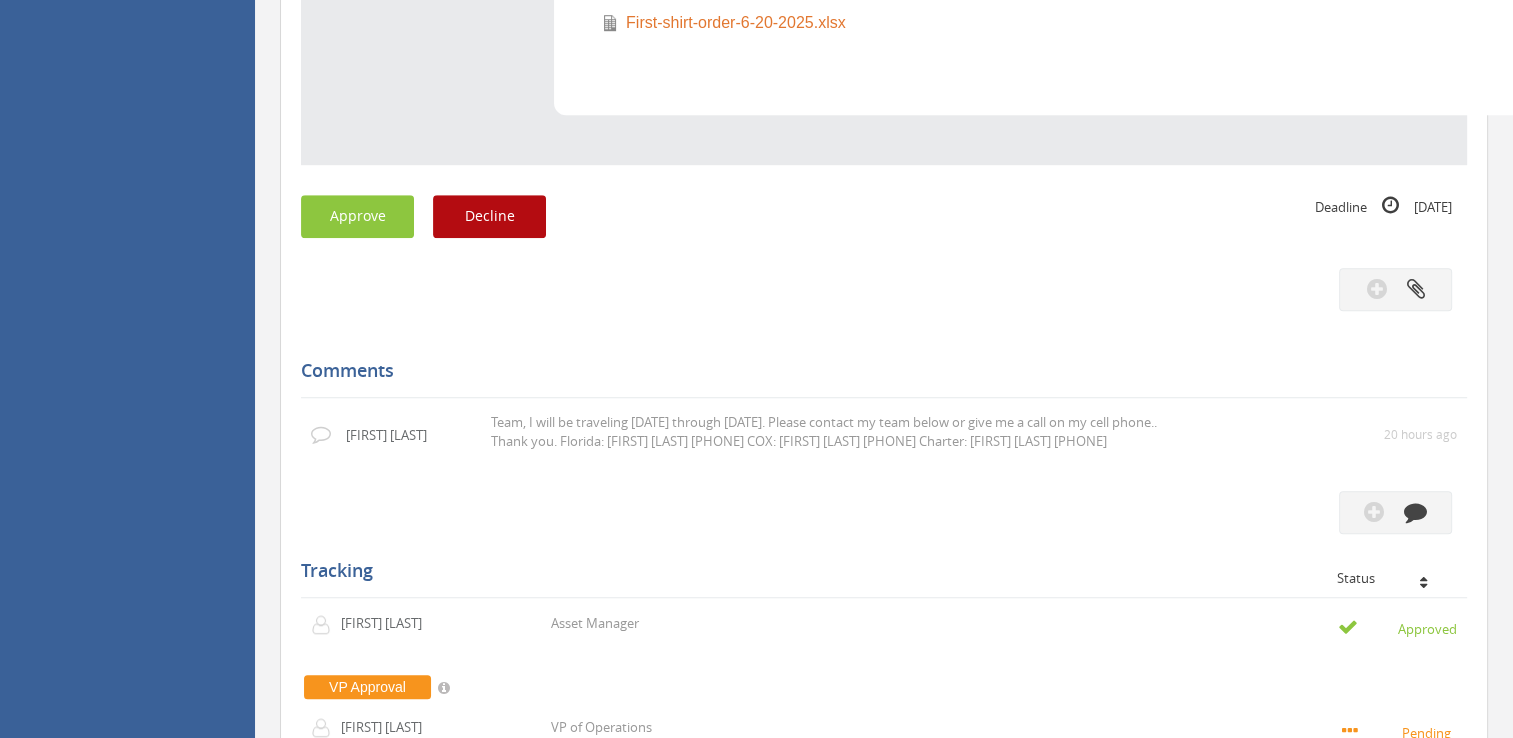 scroll, scrollTop: 1500, scrollLeft: 0, axis: vertical 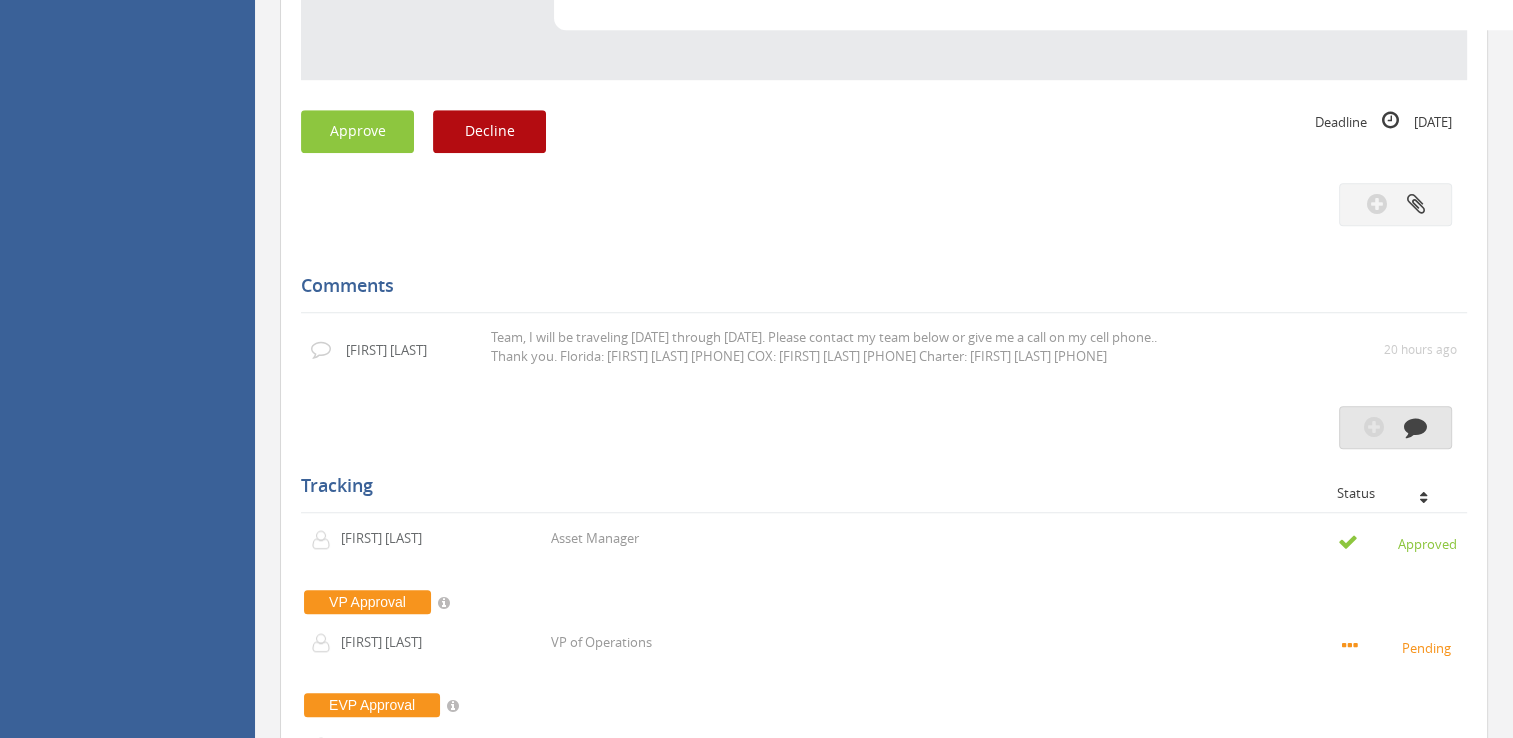 click at bounding box center (1415, 426) 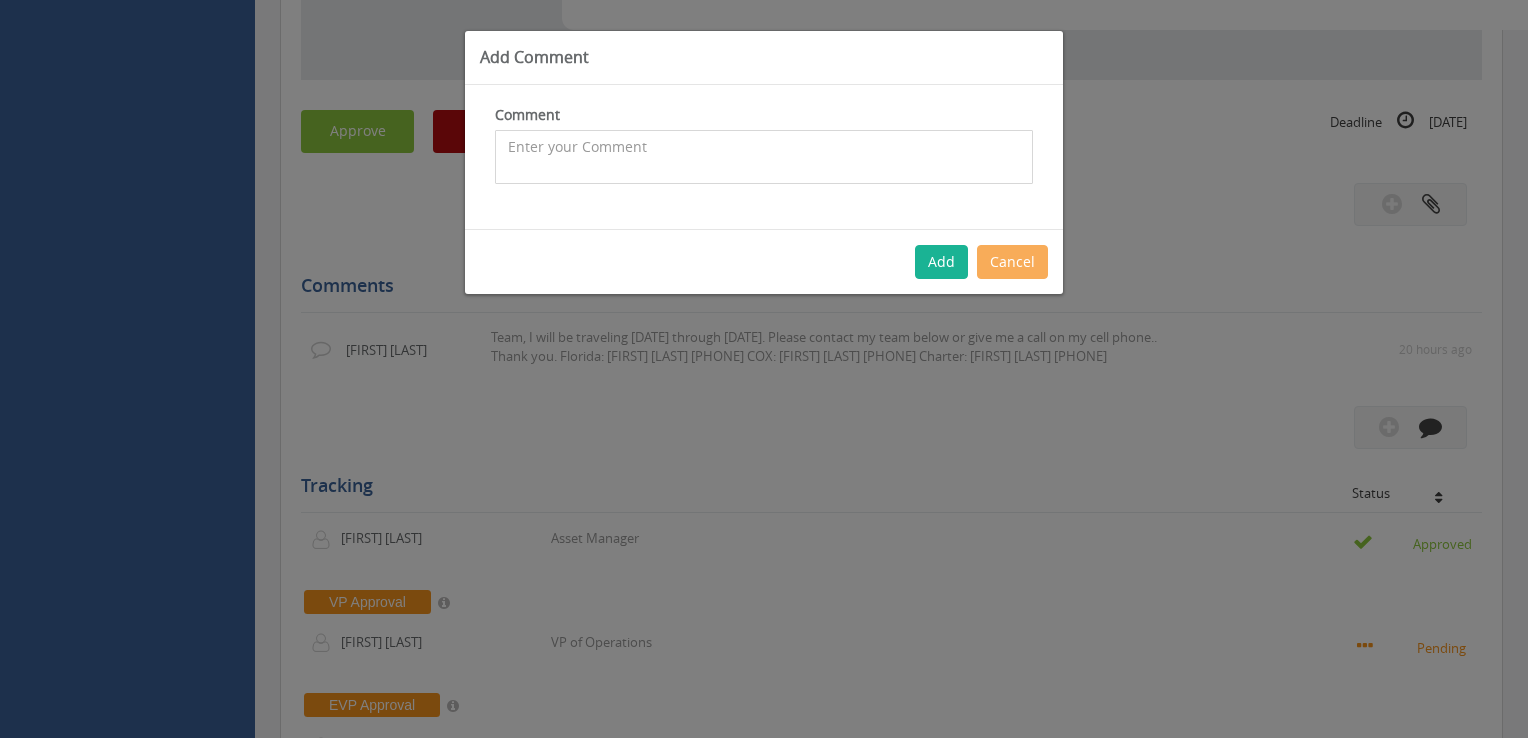 click at bounding box center [764, 157] 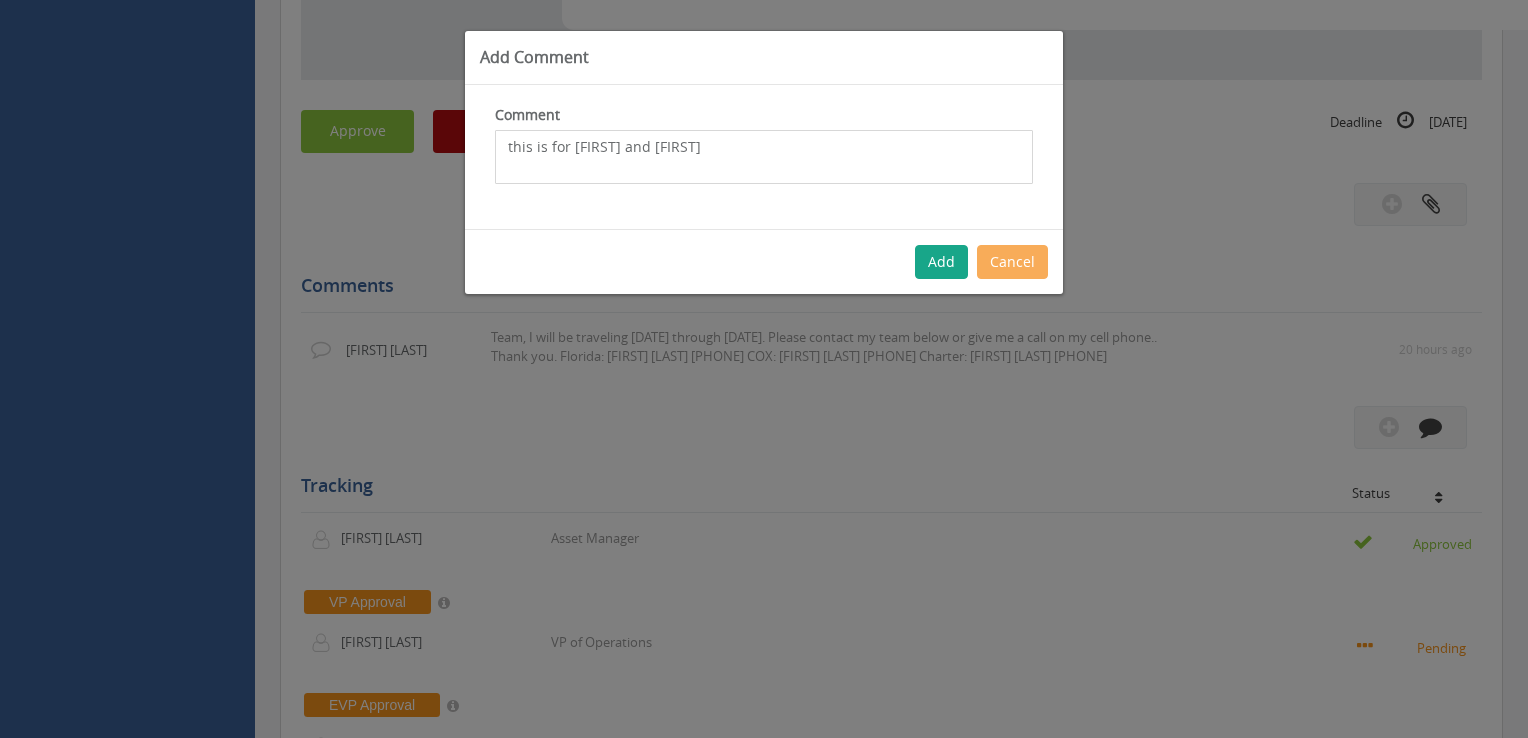 type on "this is for [FIRST] and [FIRST]" 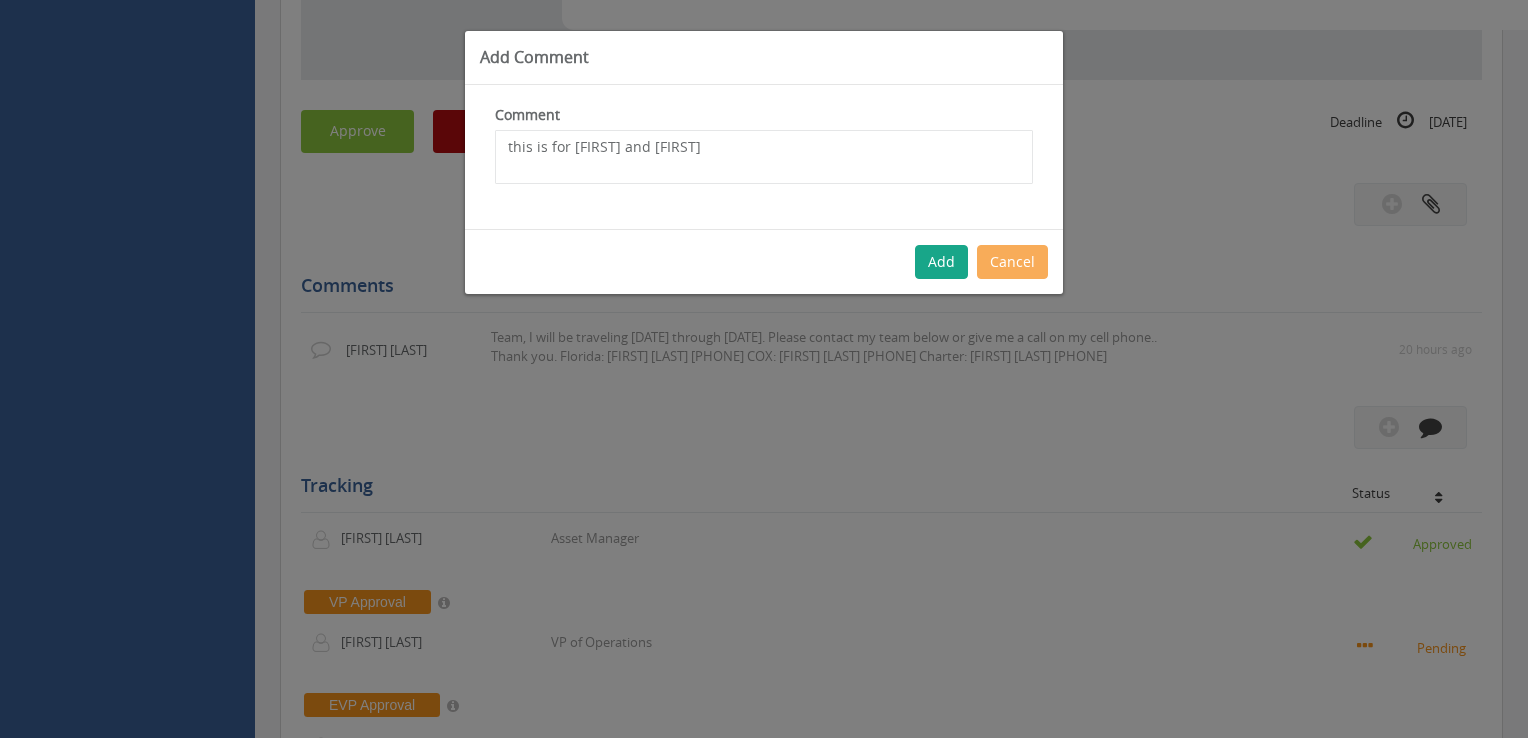 click on "Add" at bounding box center [941, 262] 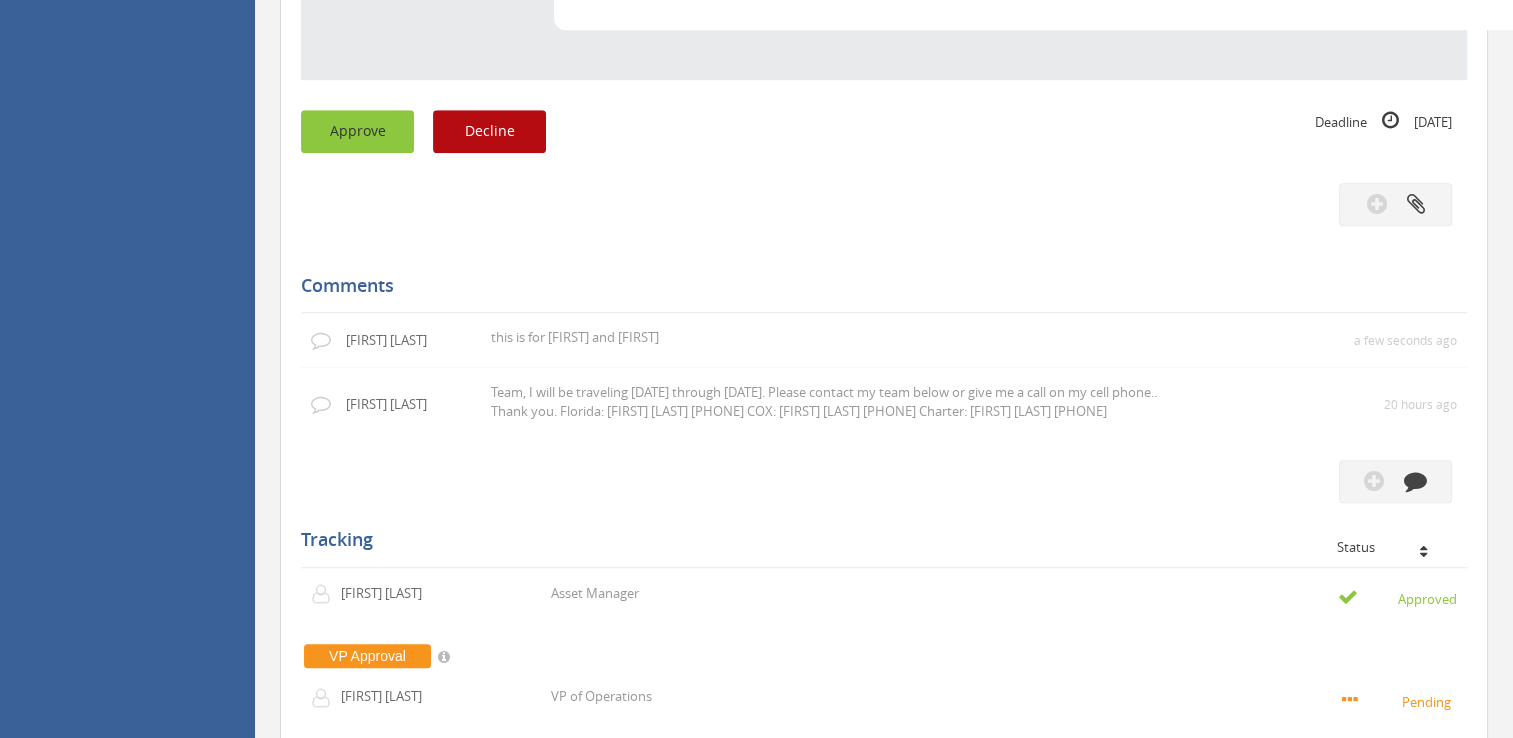 click on "Approve" at bounding box center [357, 131] 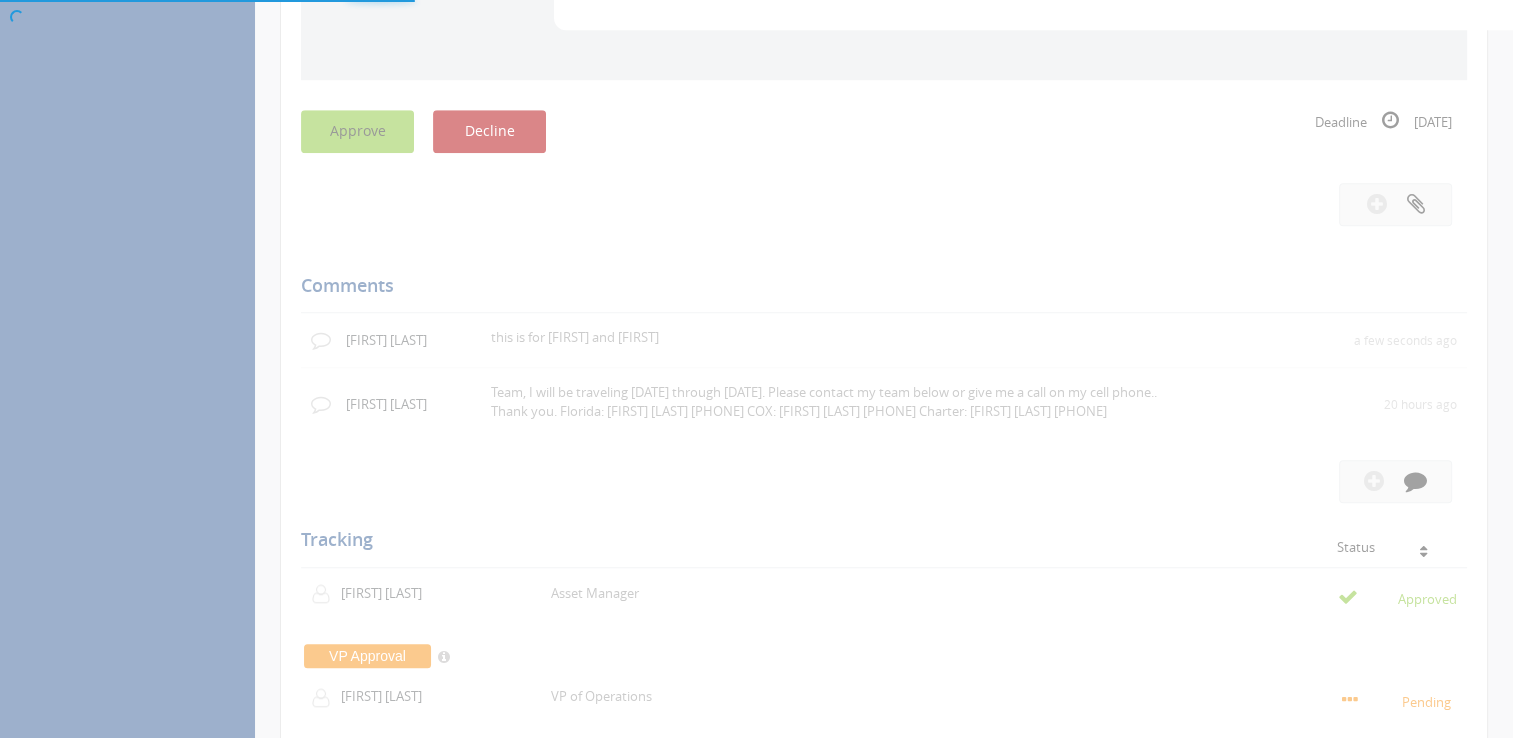 scroll, scrollTop: 80, scrollLeft: 0, axis: vertical 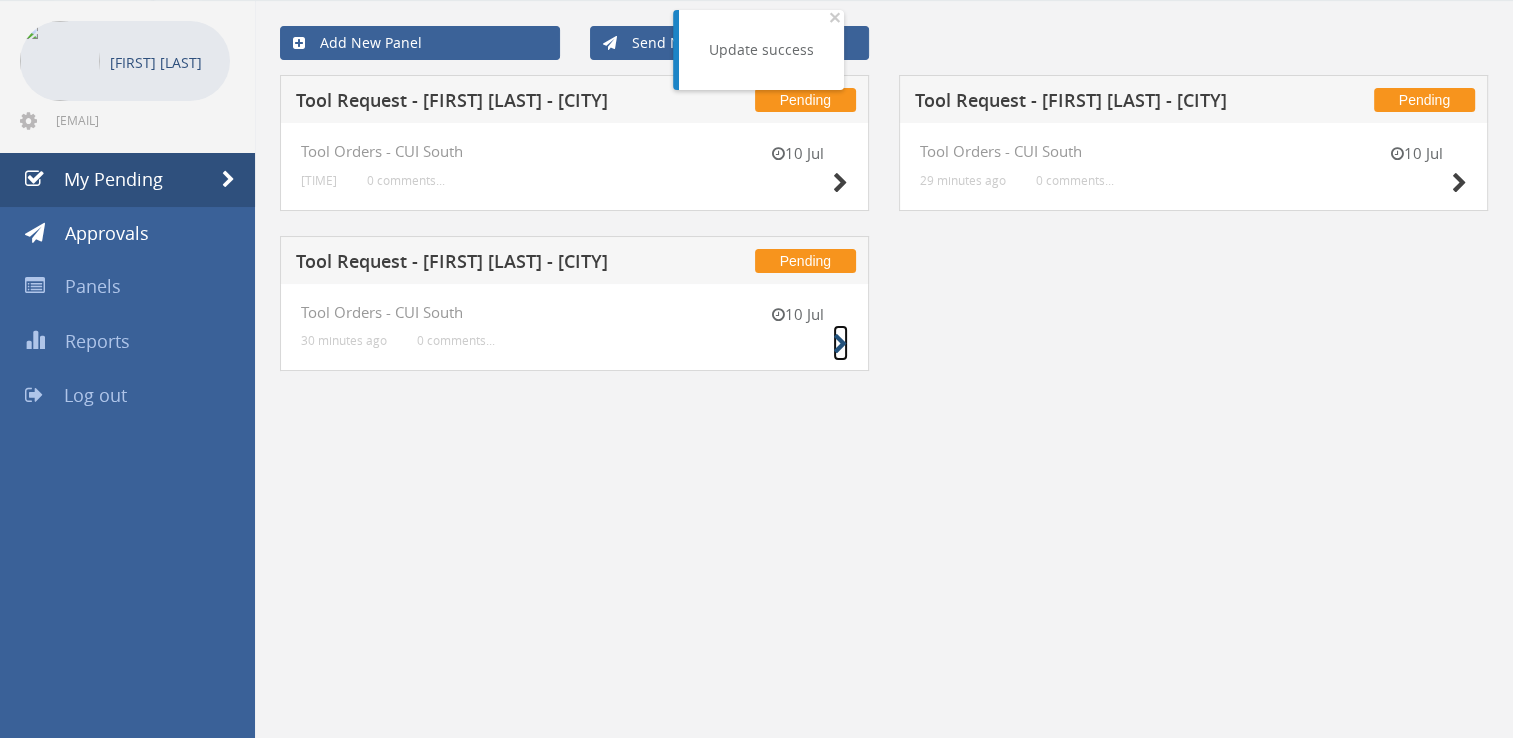 click at bounding box center [840, 344] 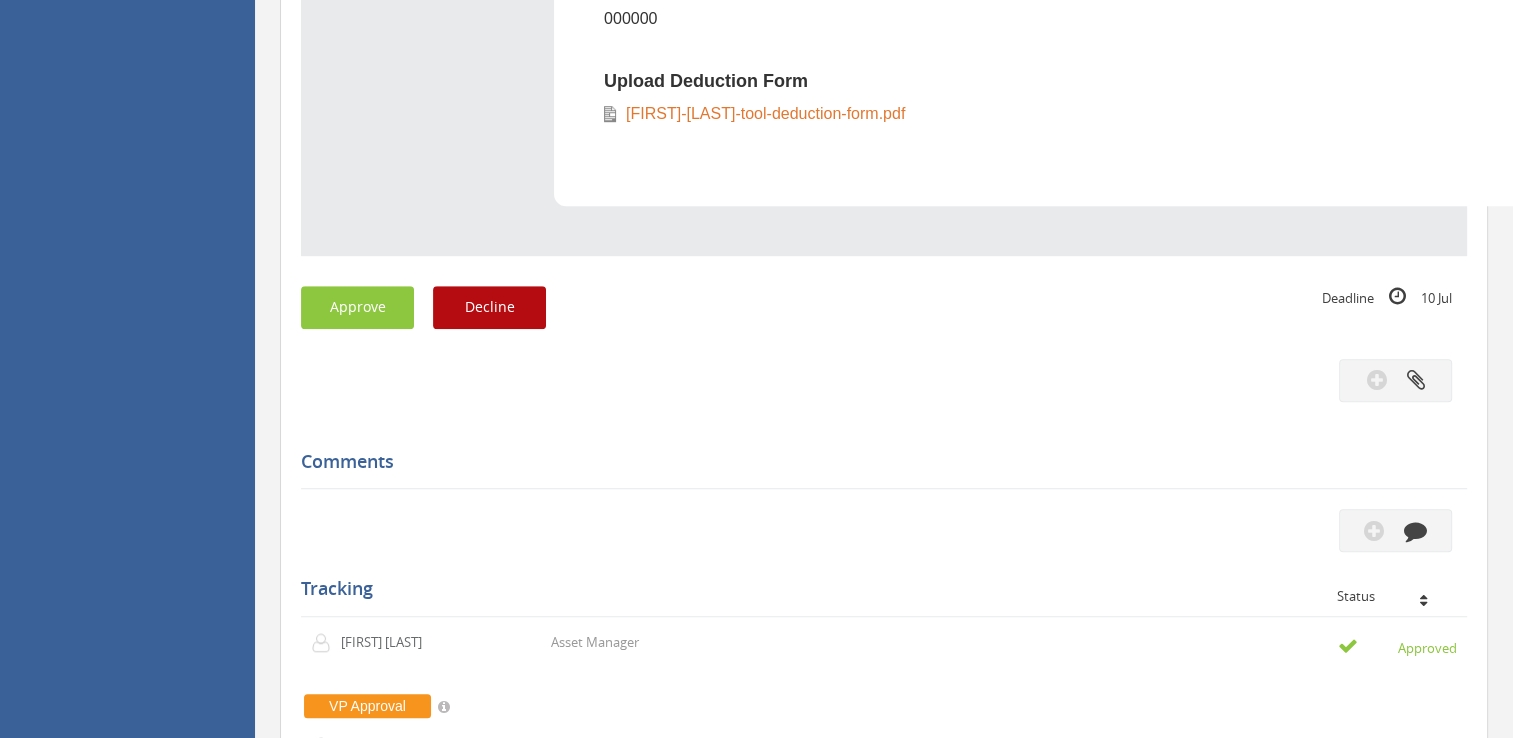 scroll, scrollTop: 1480, scrollLeft: 0, axis: vertical 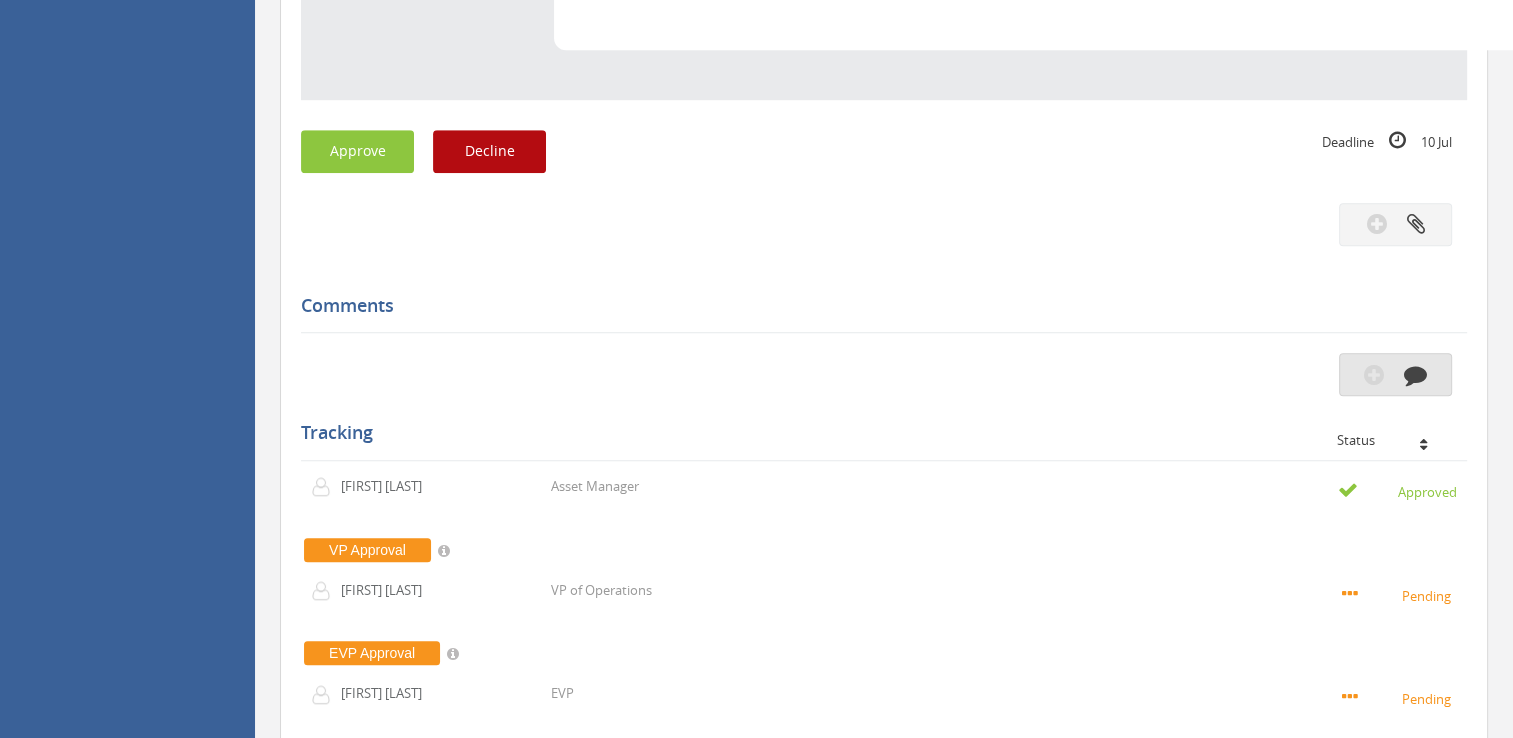 click at bounding box center [1415, 374] 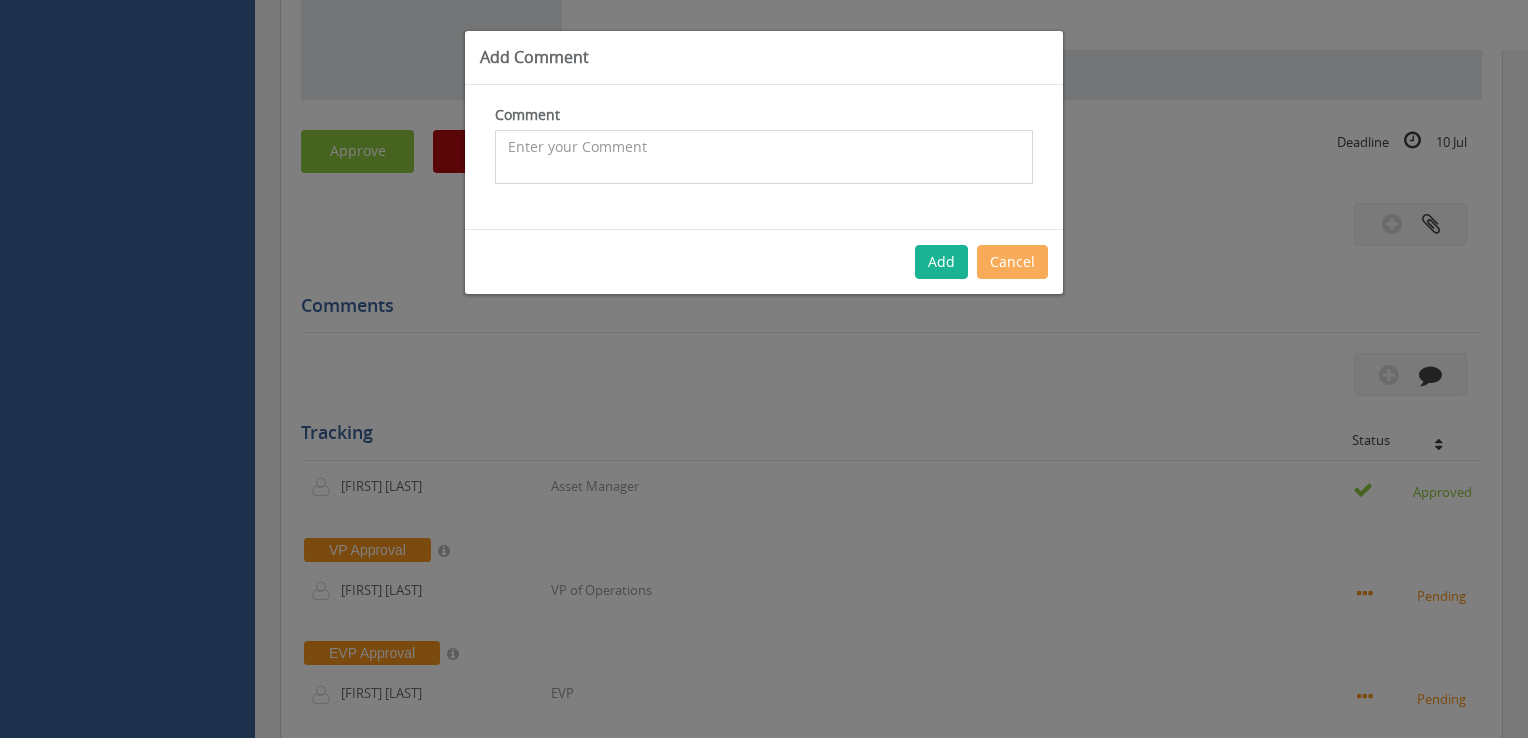 click at bounding box center [764, 157] 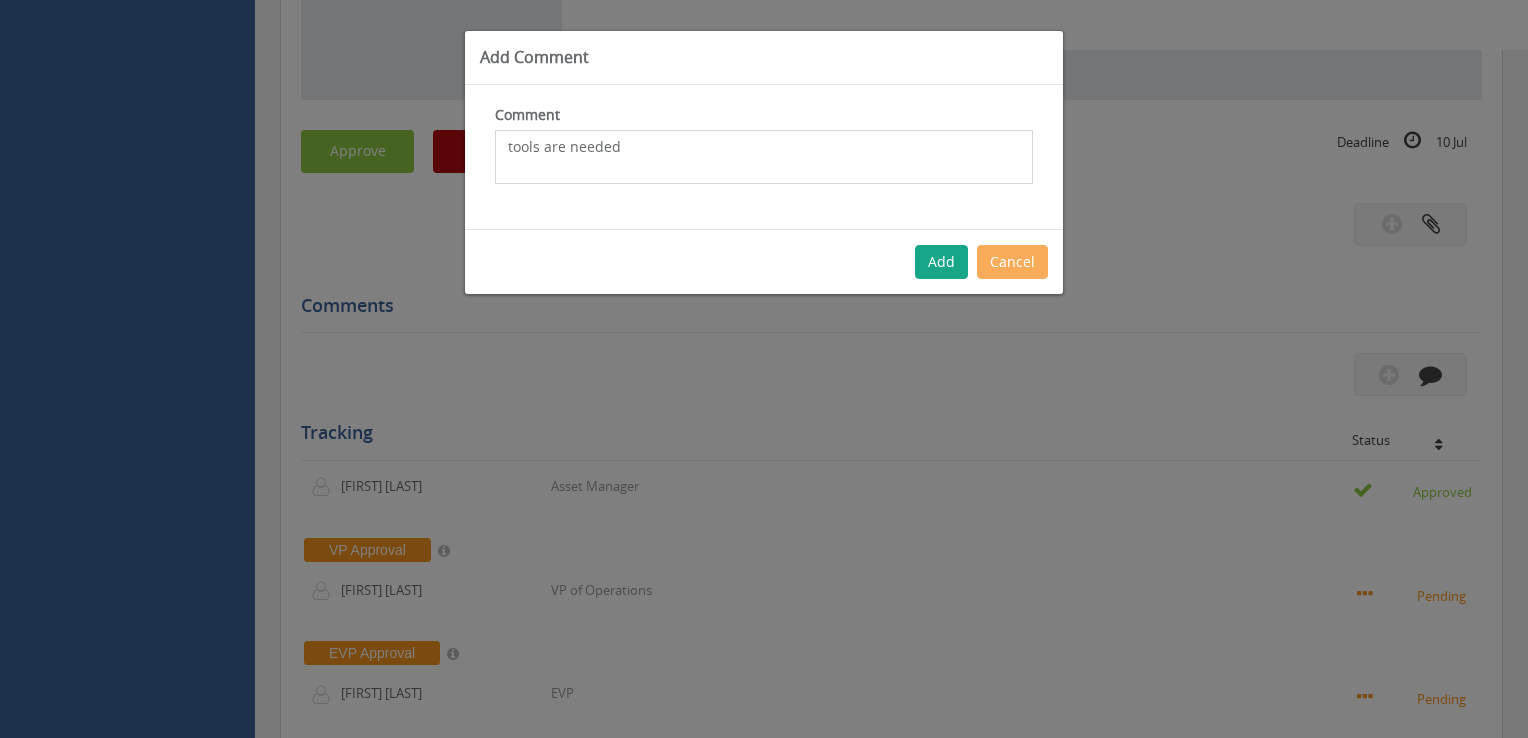 type on "tools are needed" 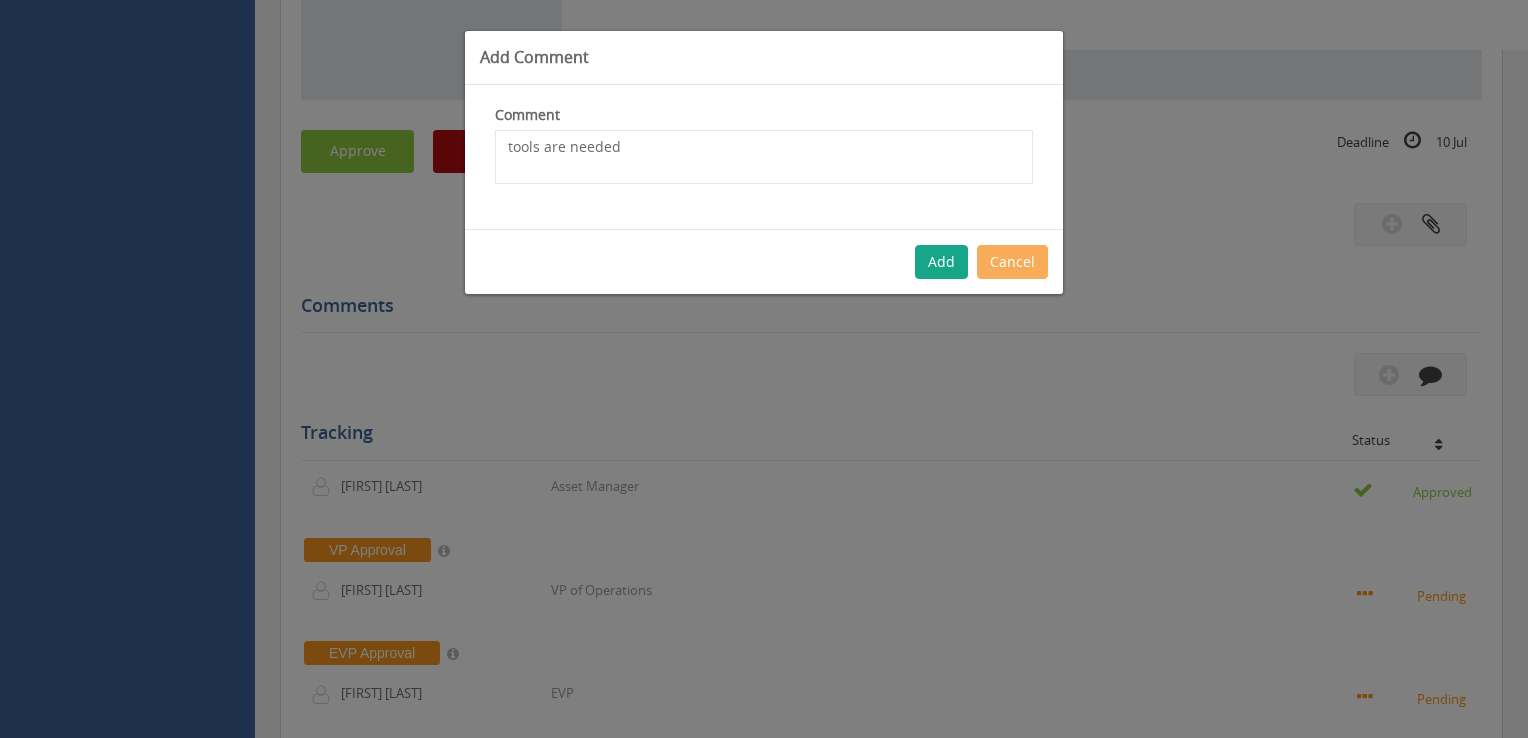 click on "Add" at bounding box center (941, 262) 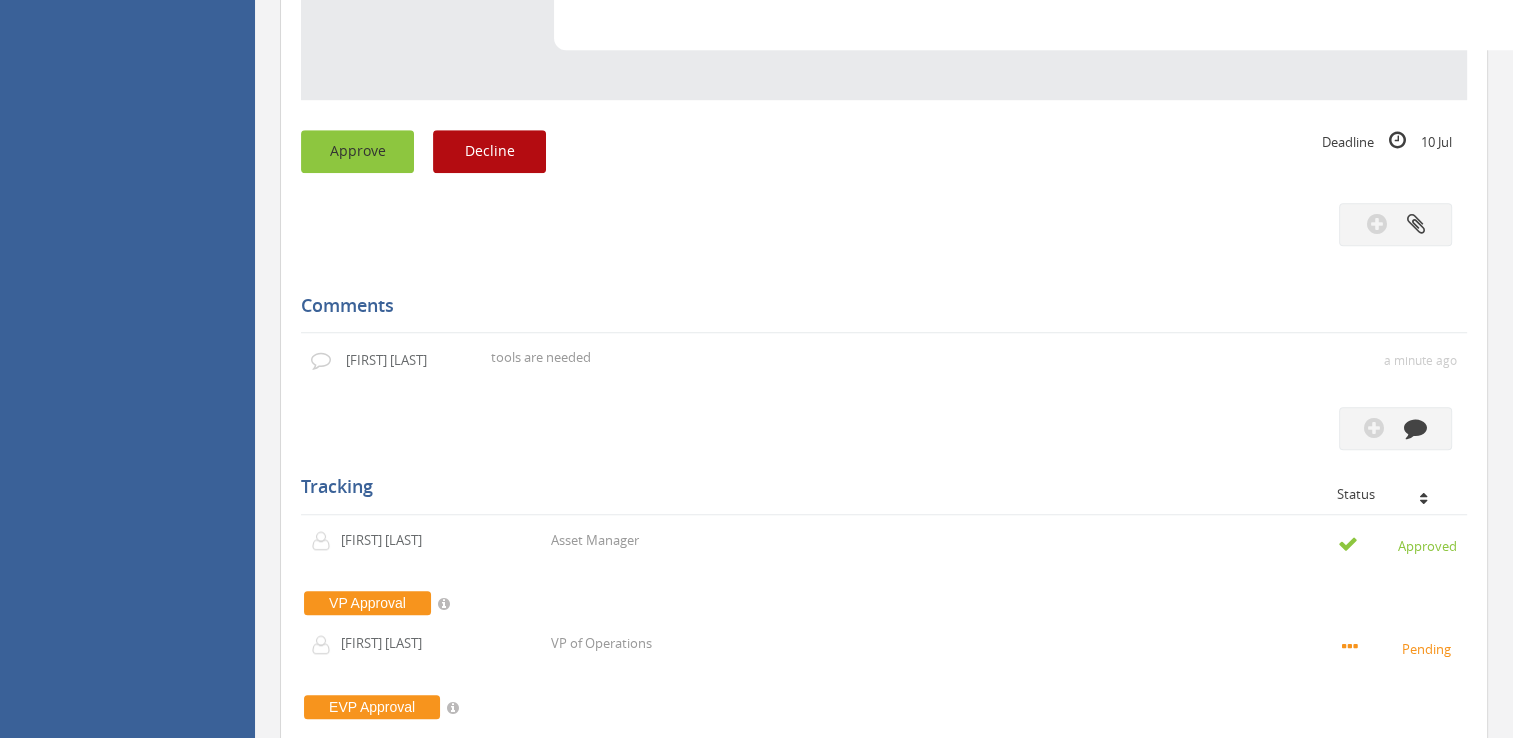 click on "Approve" at bounding box center (357, 151) 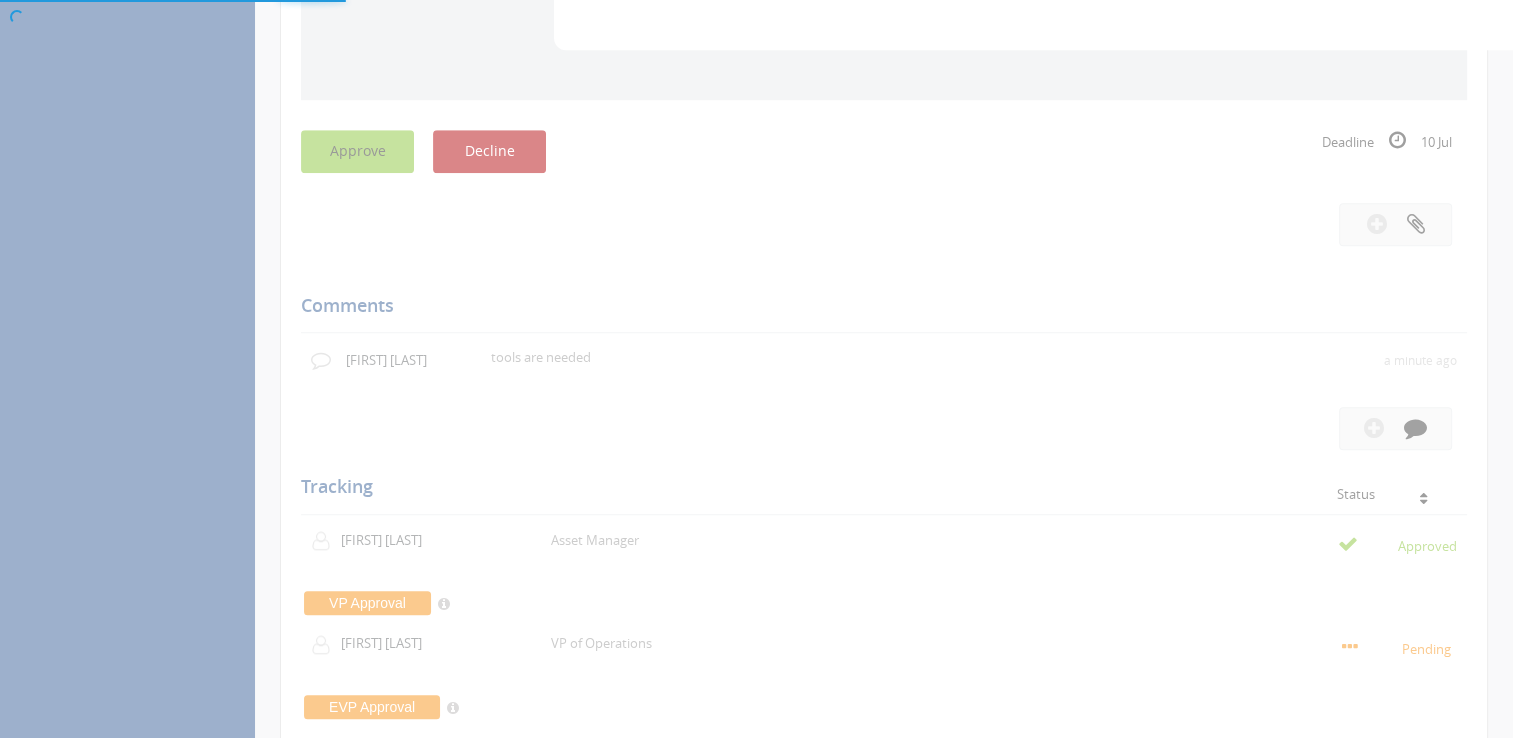 scroll, scrollTop: 80, scrollLeft: 0, axis: vertical 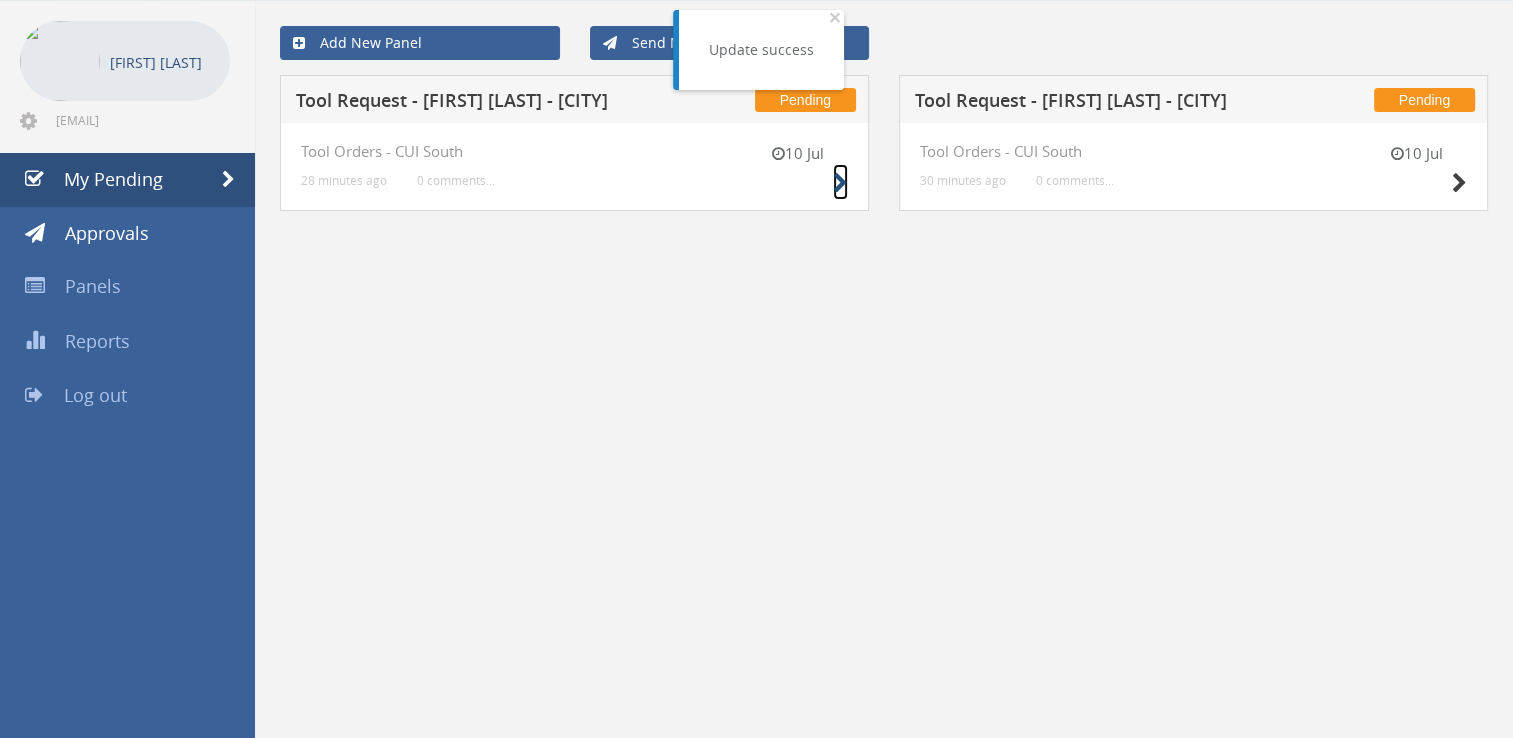 click at bounding box center [840, 183] 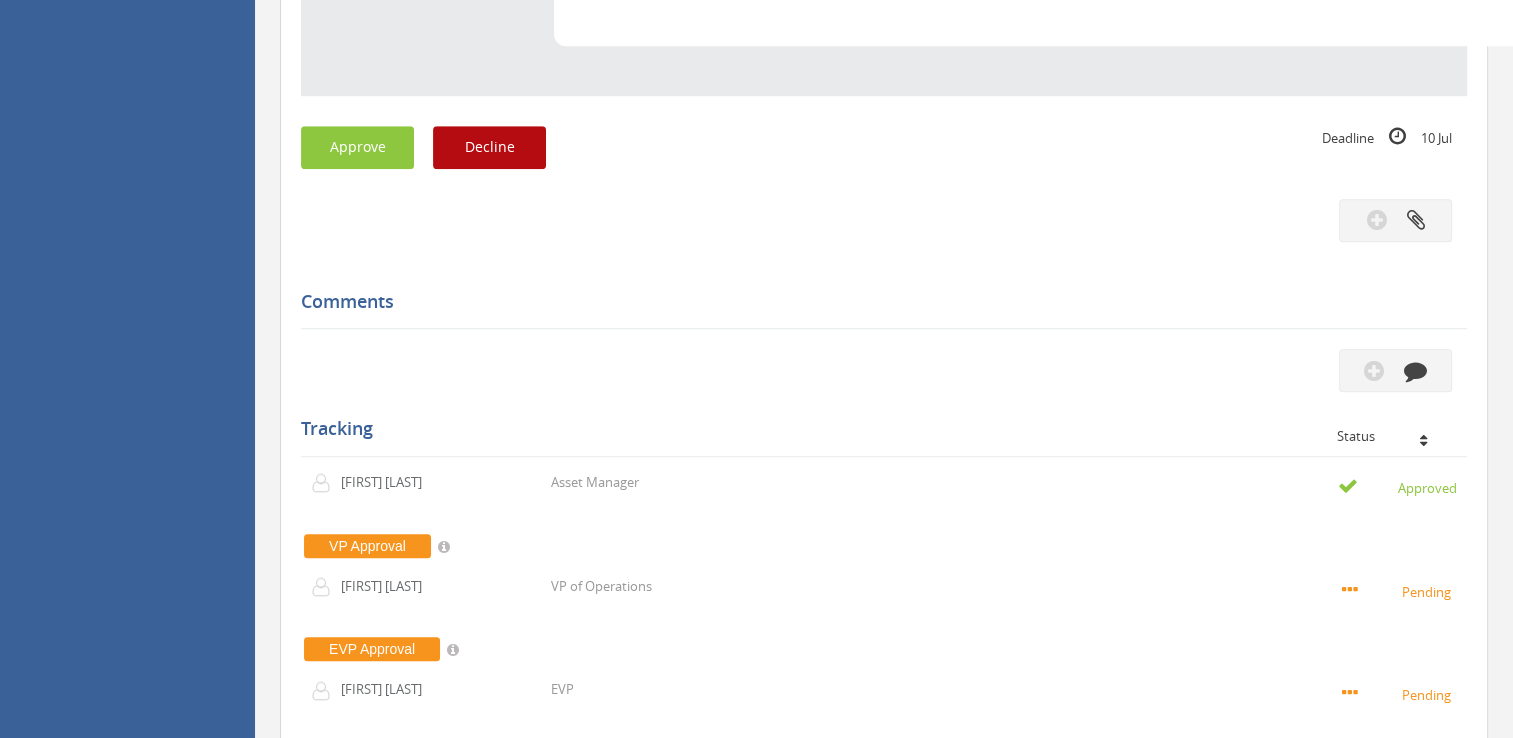 scroll, scrollTop: 1500, scrollLeft: 0, axis: vertical 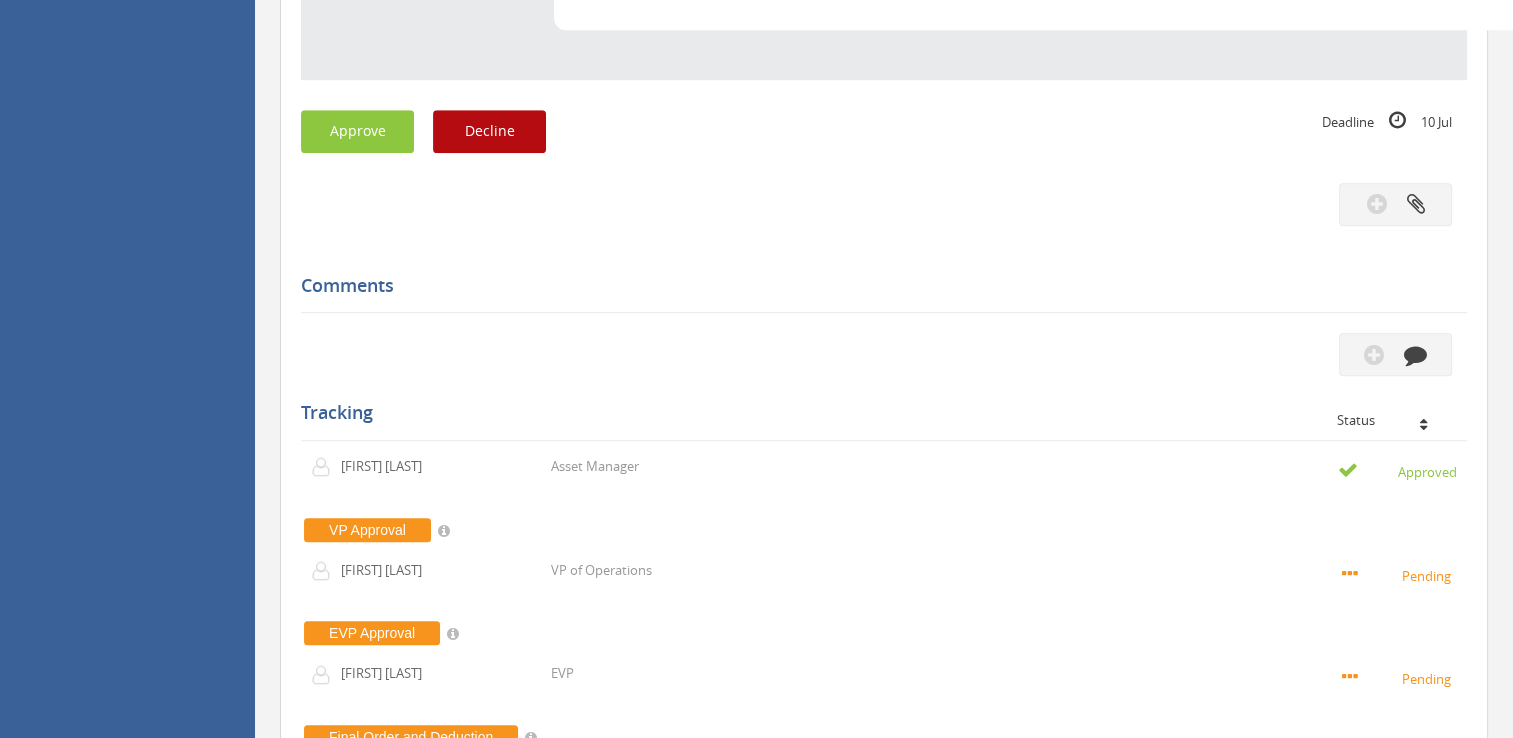 click on "Subject
Tool Request - [FIRST] [LAST] - [CITY]
Description
Office
[CITY]
Requestor
[FIRST] [LAST]
Requestor's Email
[EMAIL]
Today's Date
[DATE]
Name of person tools are being ordered for
[FIRST] [LAST]
Are the items in this ENTIRE order On Hand? (nothing needs to be ordered)
No
Upload Tool Order Form
Tool-Order-Tool-Deduction-form-[FIRST]-[LAST].xlsx
Employee's File #
[NUMBER]
Upload Deduction Form
[FIRST]-[LAST]-tool-deduction-form.pdf
Sent from  techops" at bounding box center [884, -71] 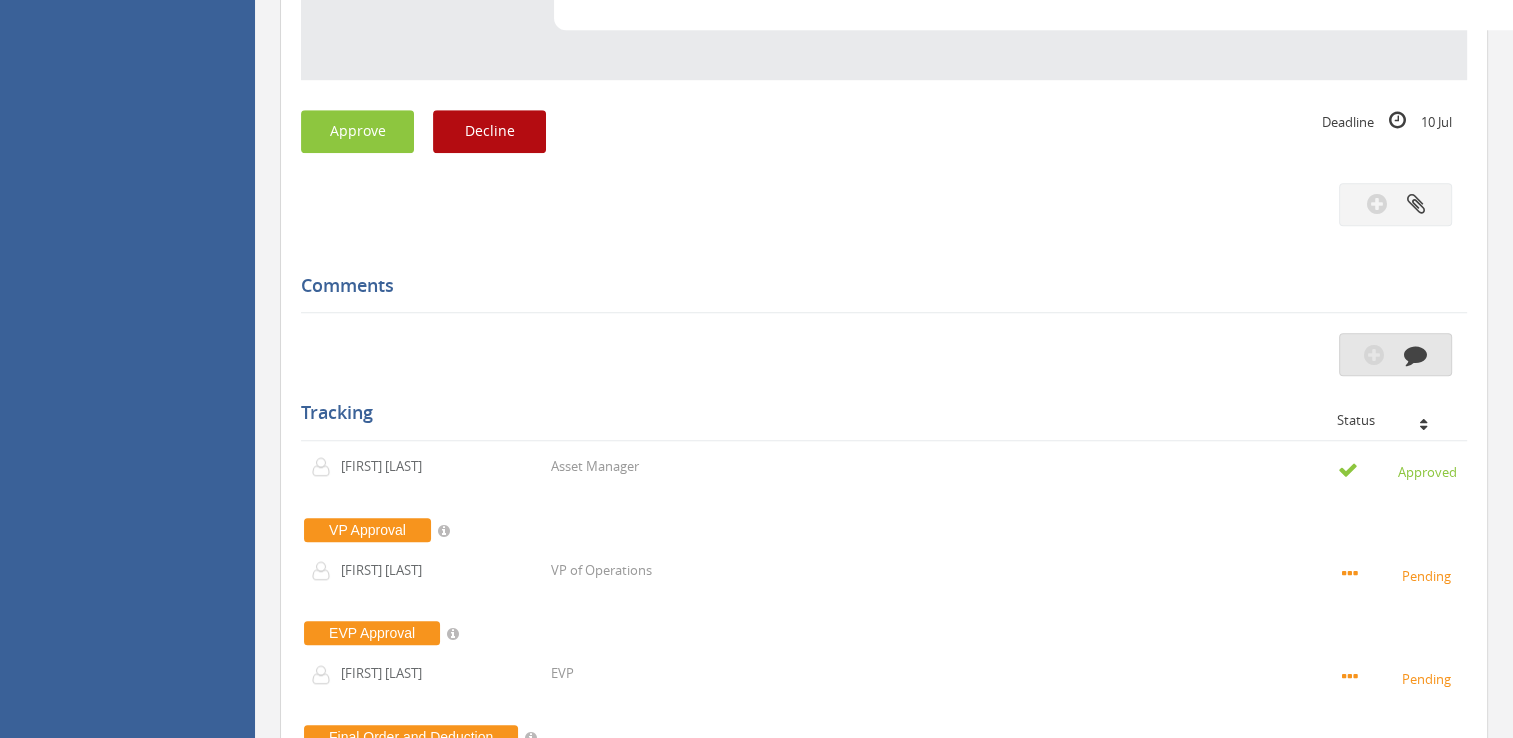 click at bounding box center (1415, 354) 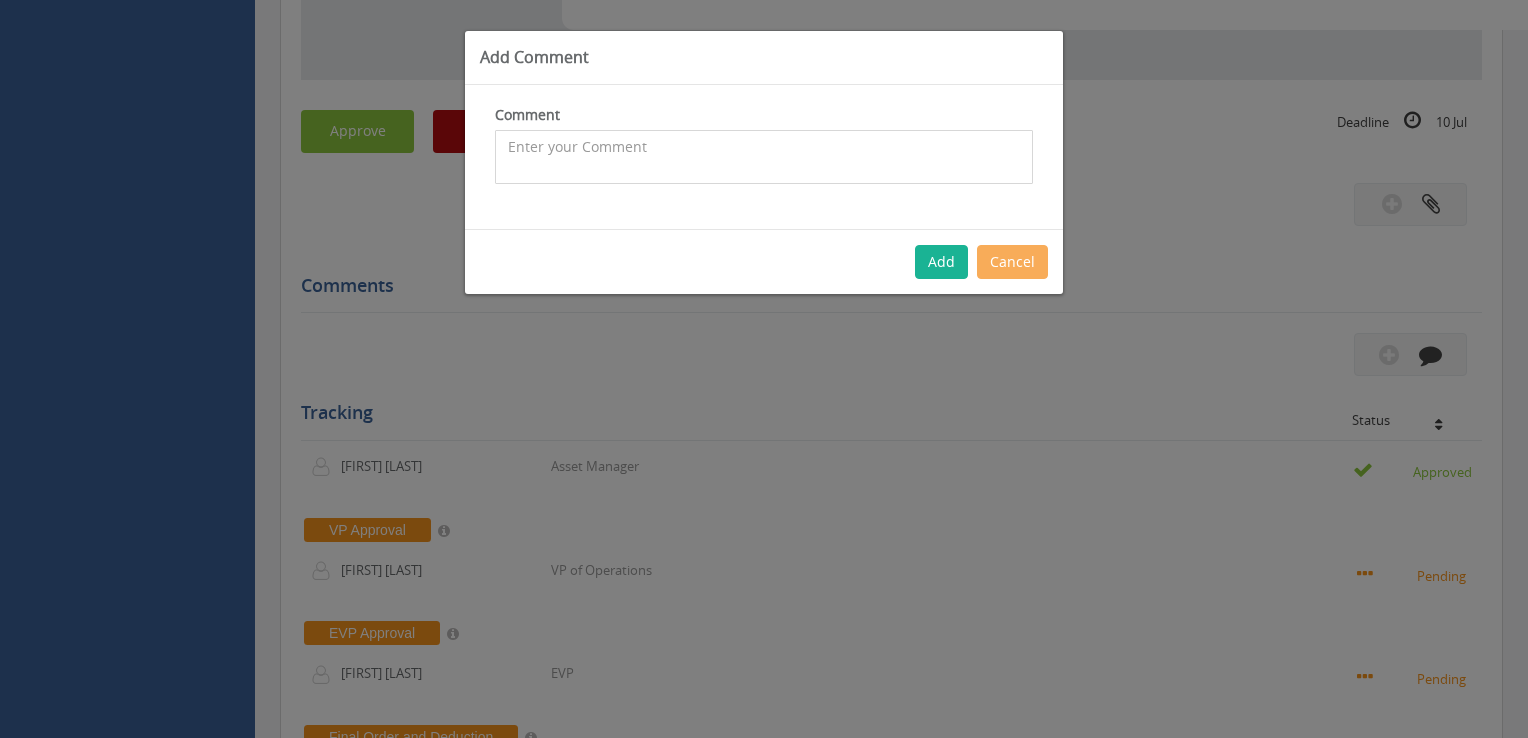 click at bounding box center (764, 157) 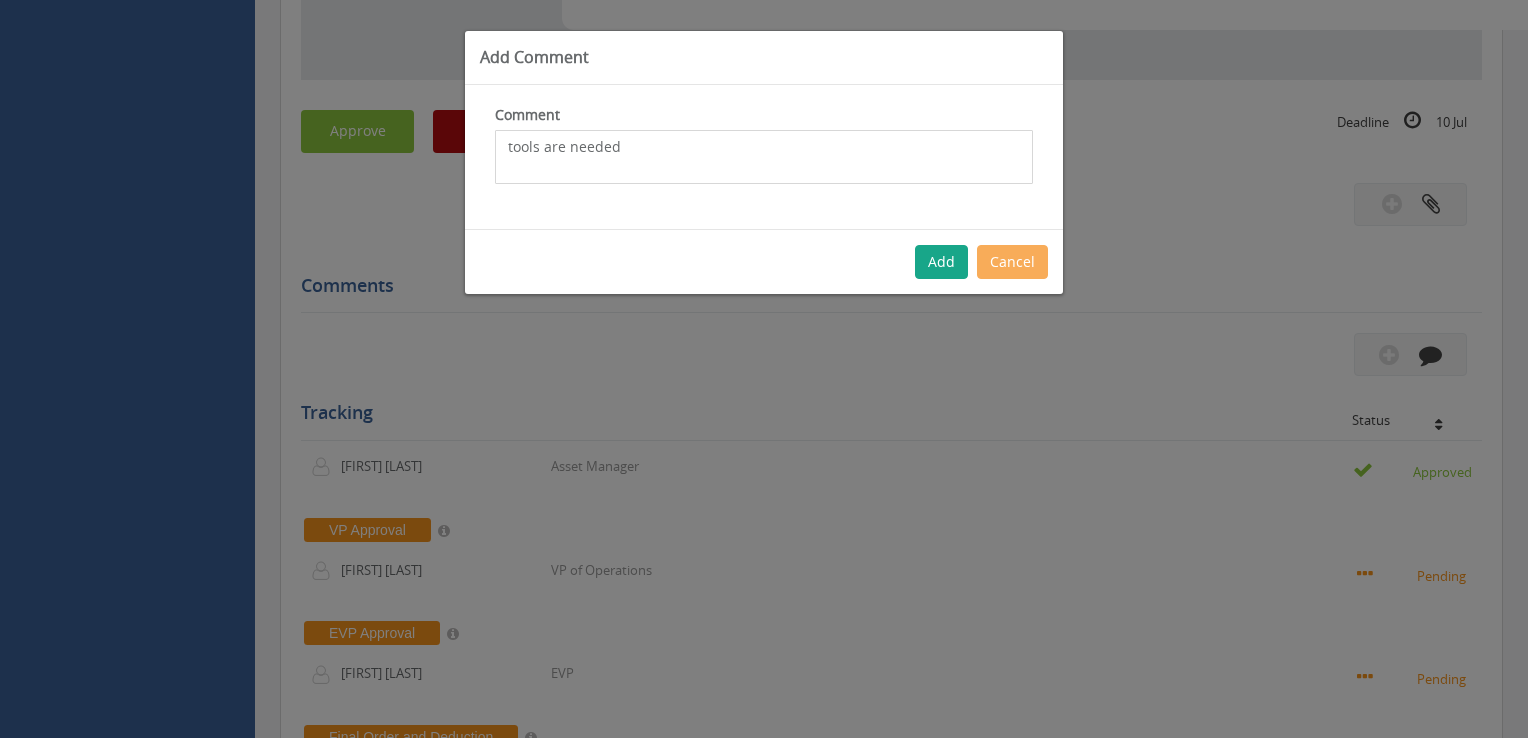 type on "tools are needed" 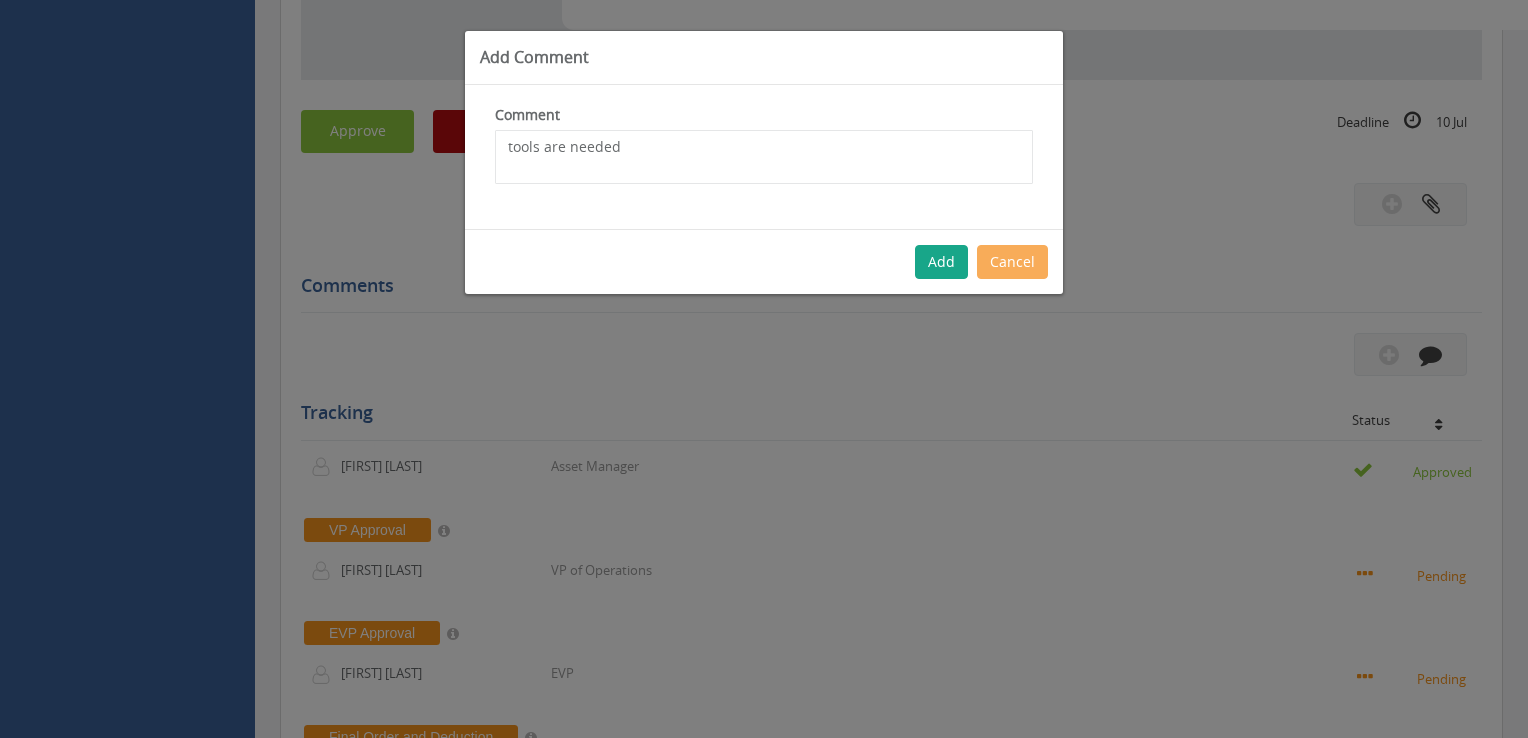 click on "Add" at bounding box center [941, 262] 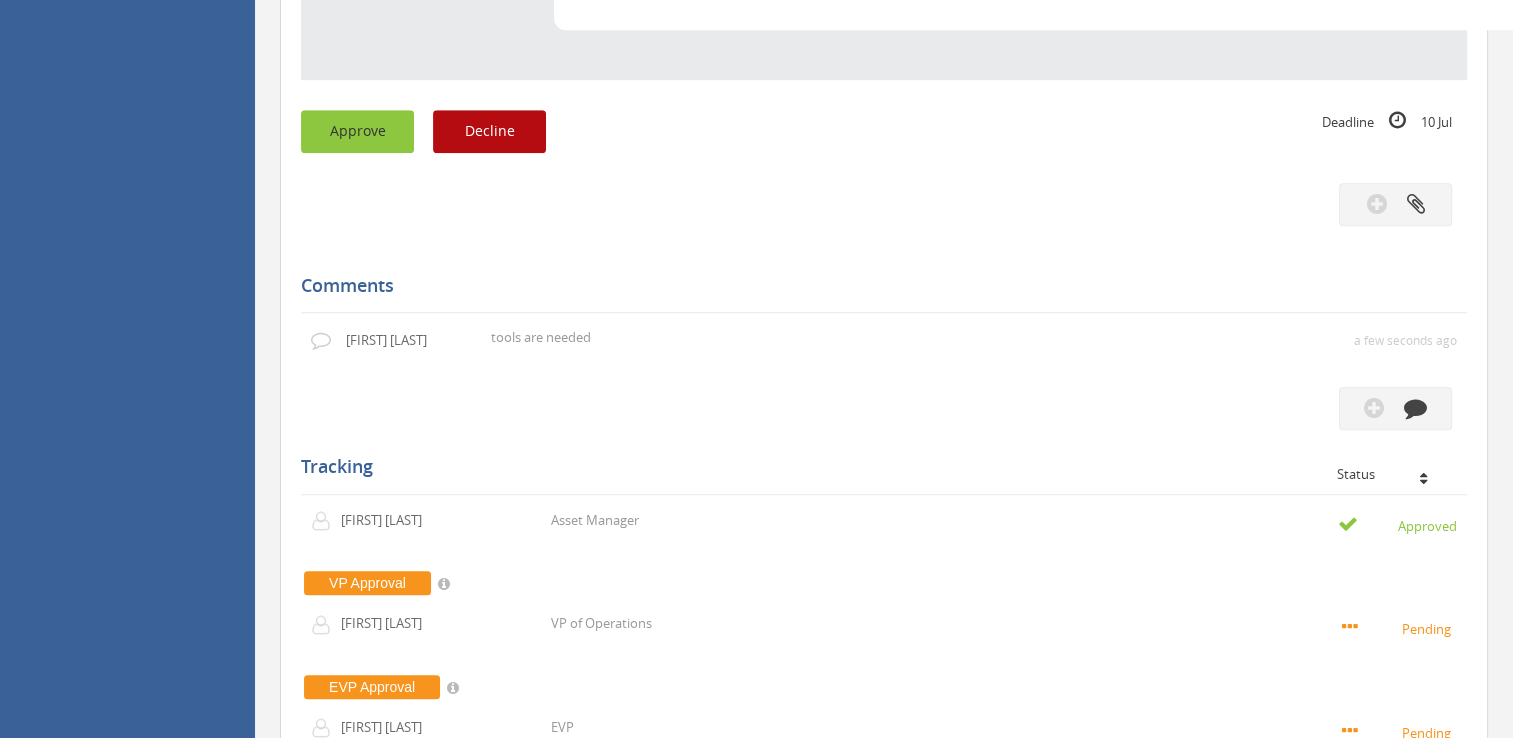 click on "Approve" at bounding box center [357, 131] 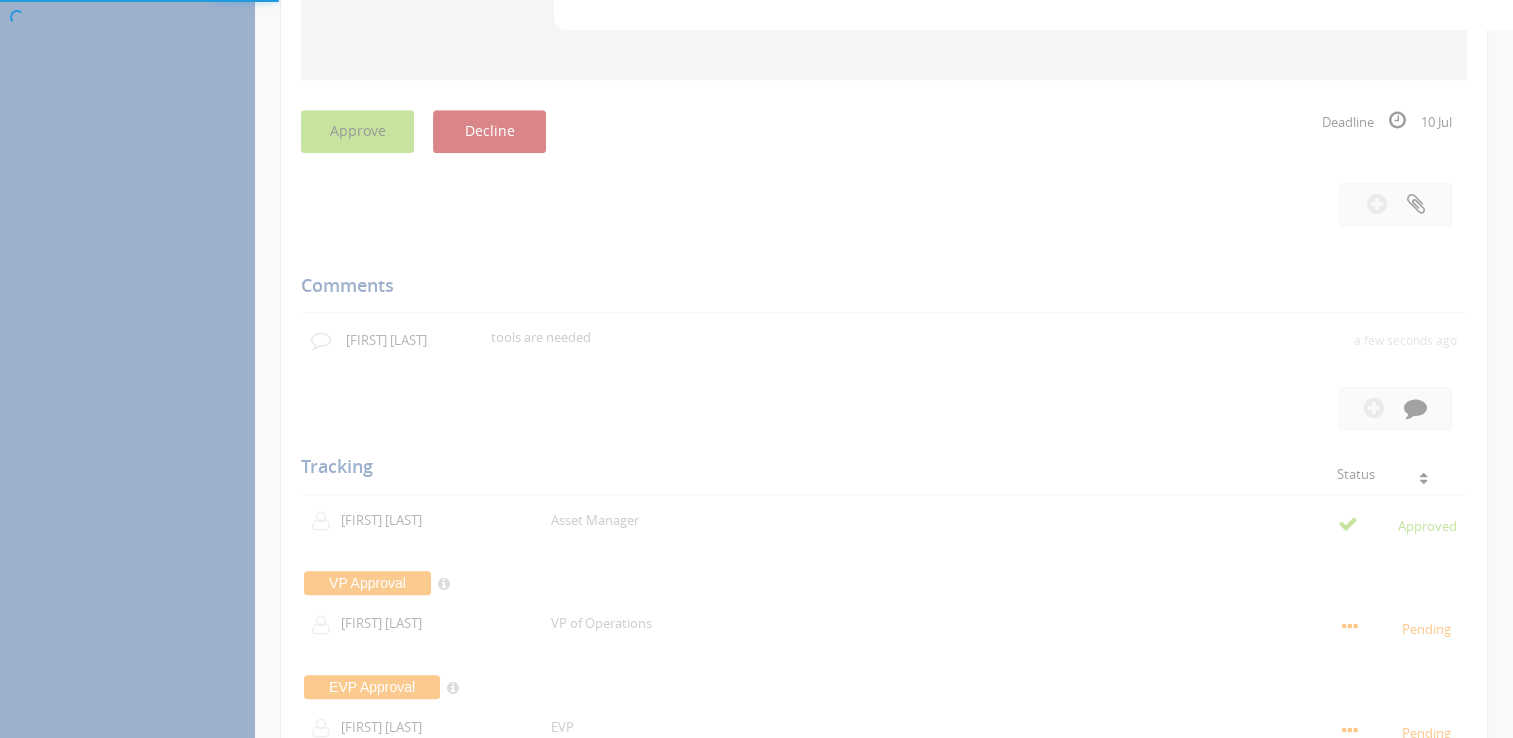 scroll, scrollTop: 80, scrollLeft: 0, axis: vertical 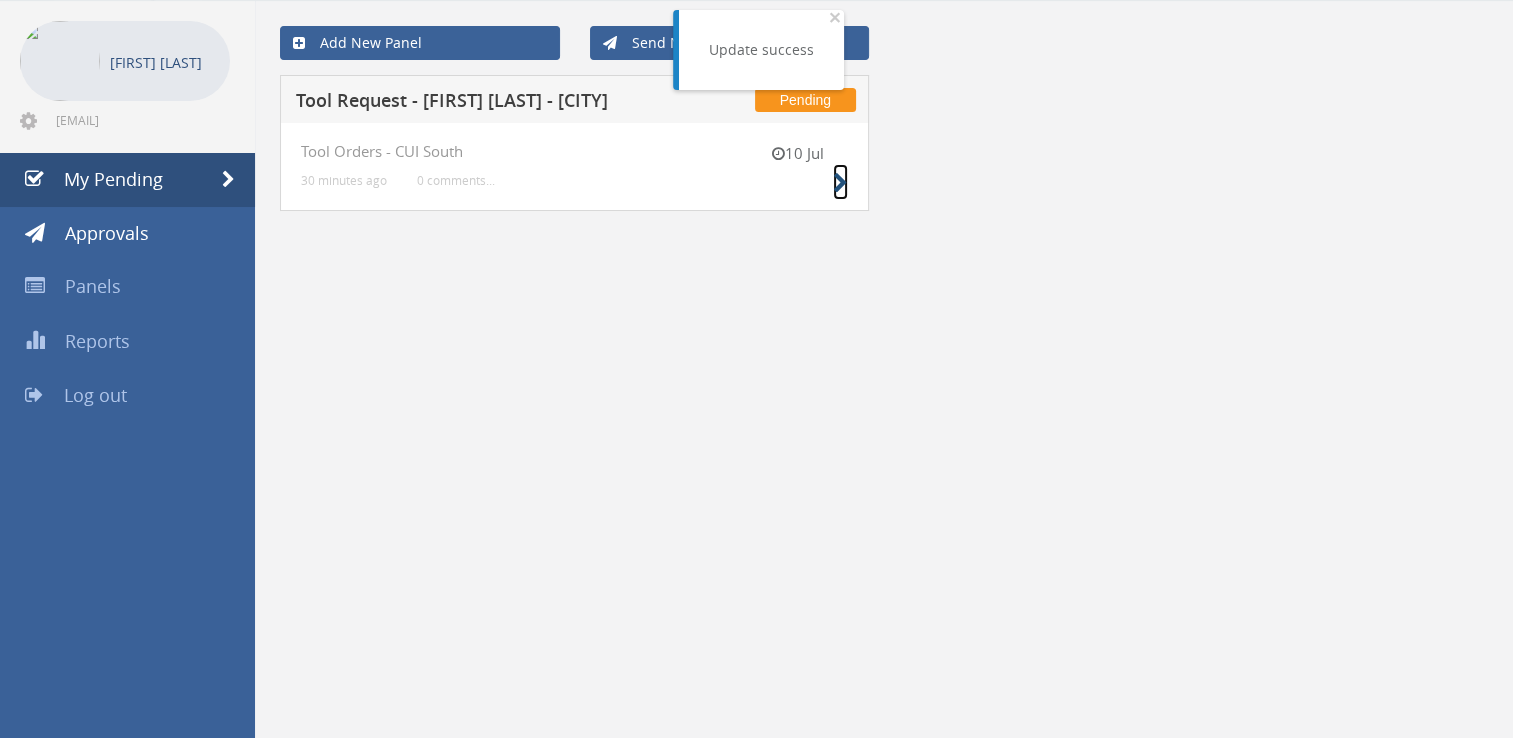 click at bounding box center [840, 183] 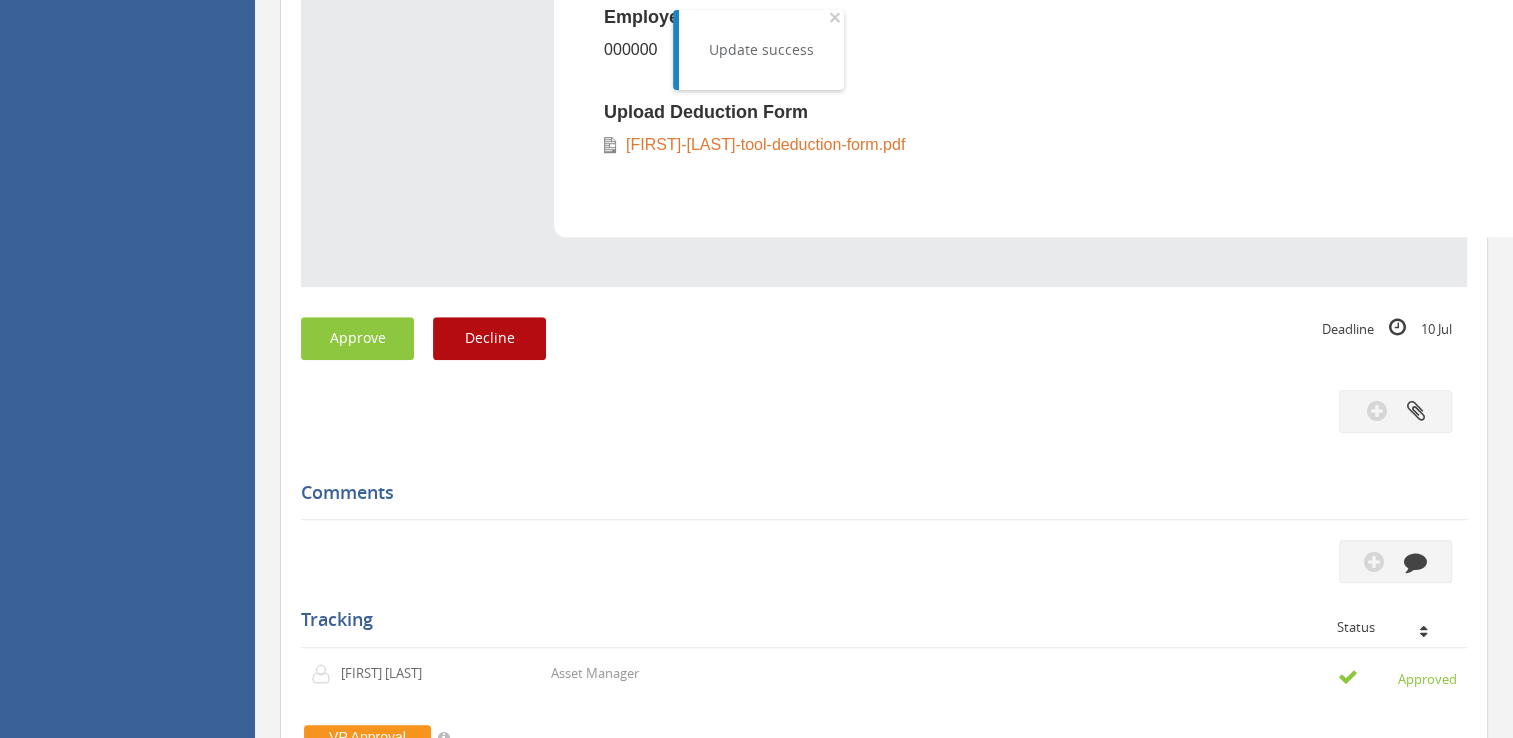 scroll, scrollTop: 1680, scrollLeft: 0, axis: vertical 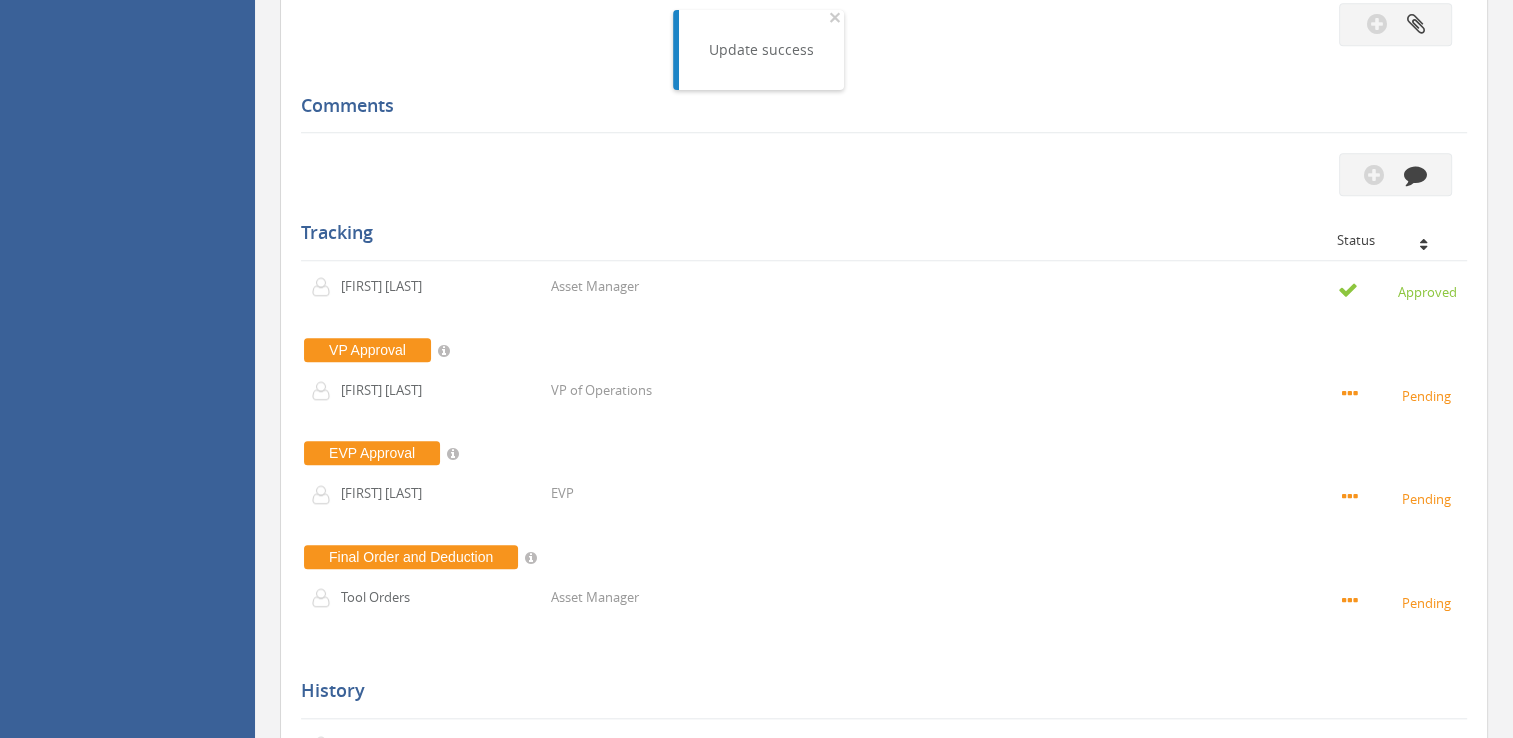 click on "Subject
Tool Request - [FIRST] [LAST] - [CITY]
Description
Office
[CITY]
Requestor
[FIRST] [LAST]
Requestor's Email
[EMAIL]
Today's Date
[DATE]
Name of person tools are being ordered for
[FIRST] [LAST]
Are the items in this ENTIRE order On Hand? (nothing needs to be ordered)
No
Upload Tool Order Form
Tool-Order-Tool-Deduction-form-[FIRST]-[LAST].xlsx
Employee's File #
[NUMBER]
Upload Deduction Form
[FIRST]-[LAST]-tool-deduction-form.pdf
Sent from  techops" at bounding box center (884, -251) 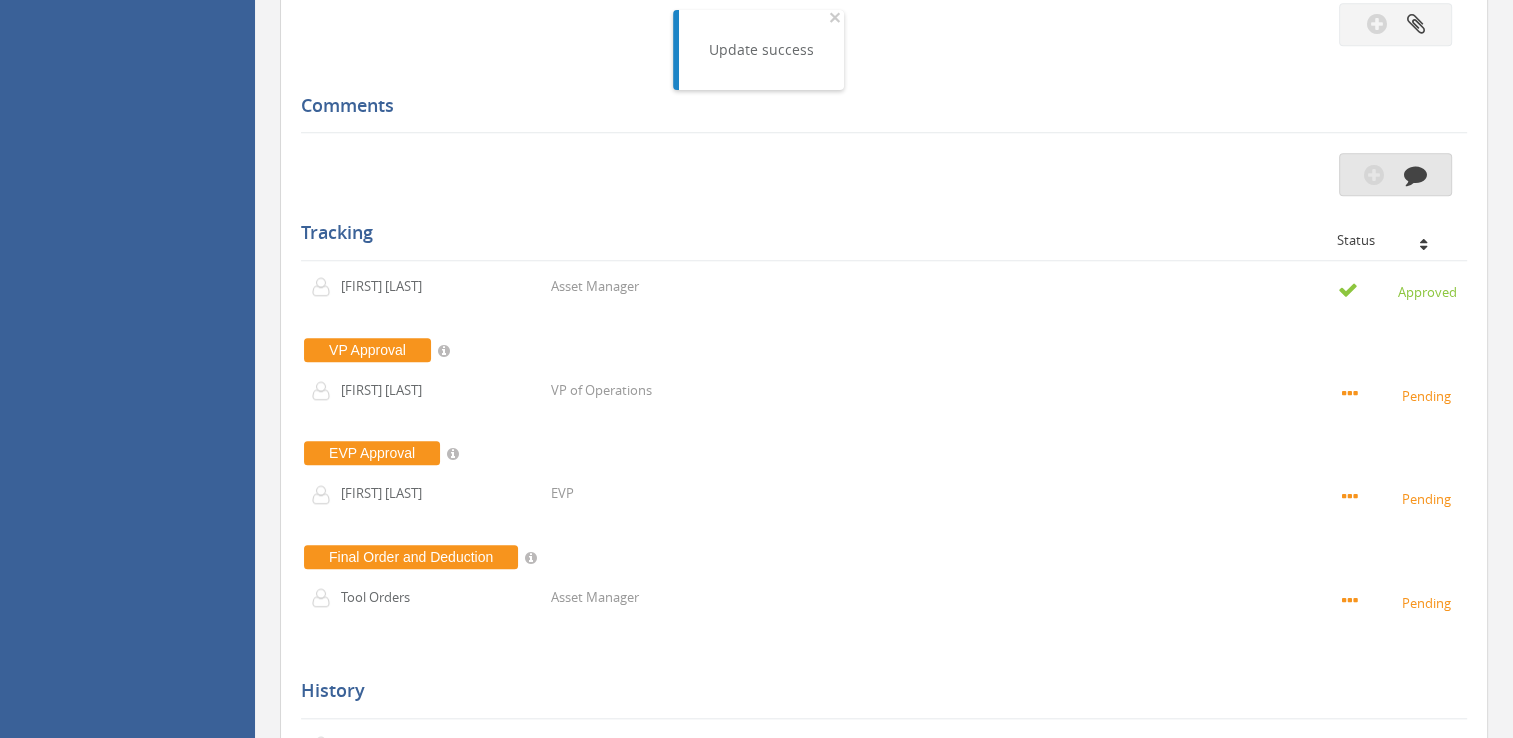 click at bounding box center [1415, 174] 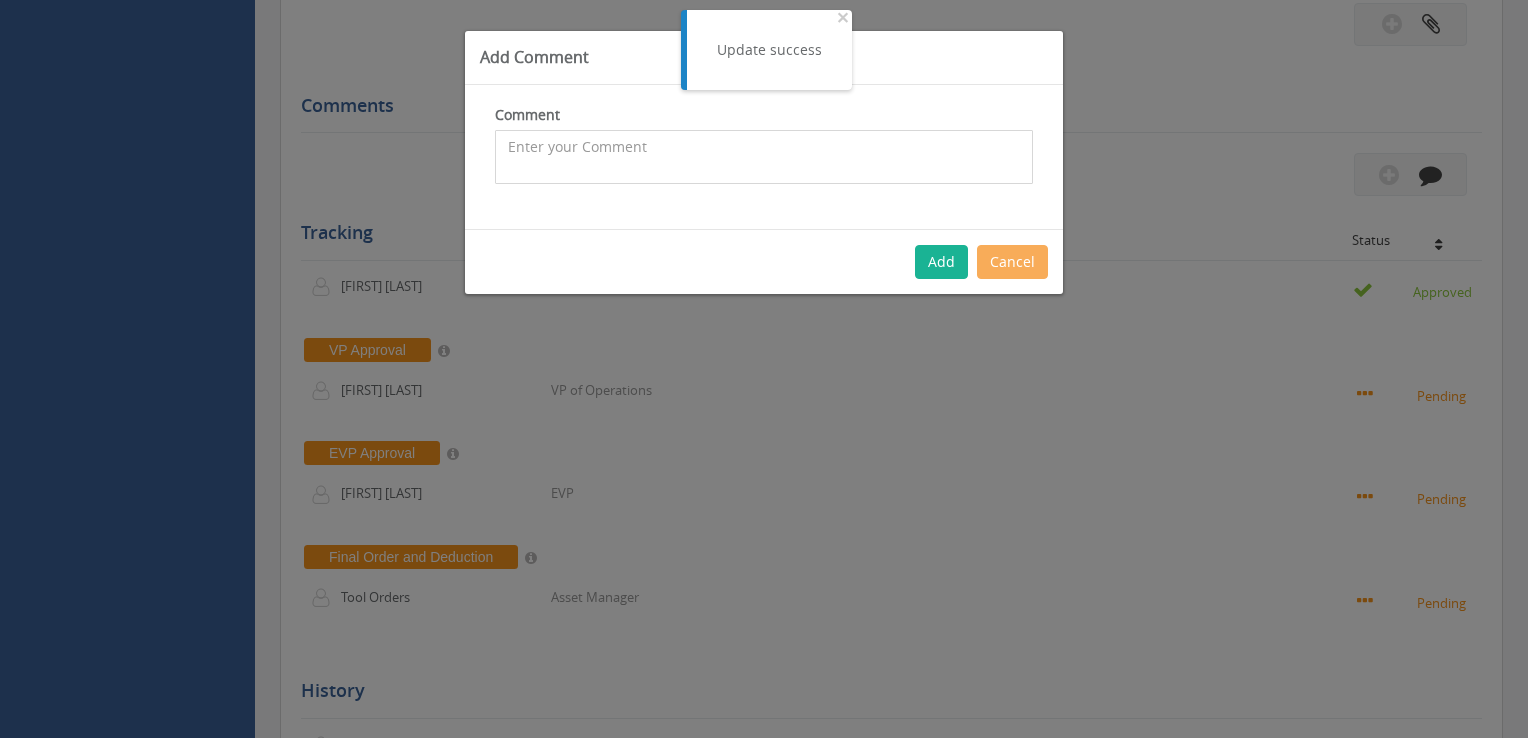 click at bounding box center [764, 157] 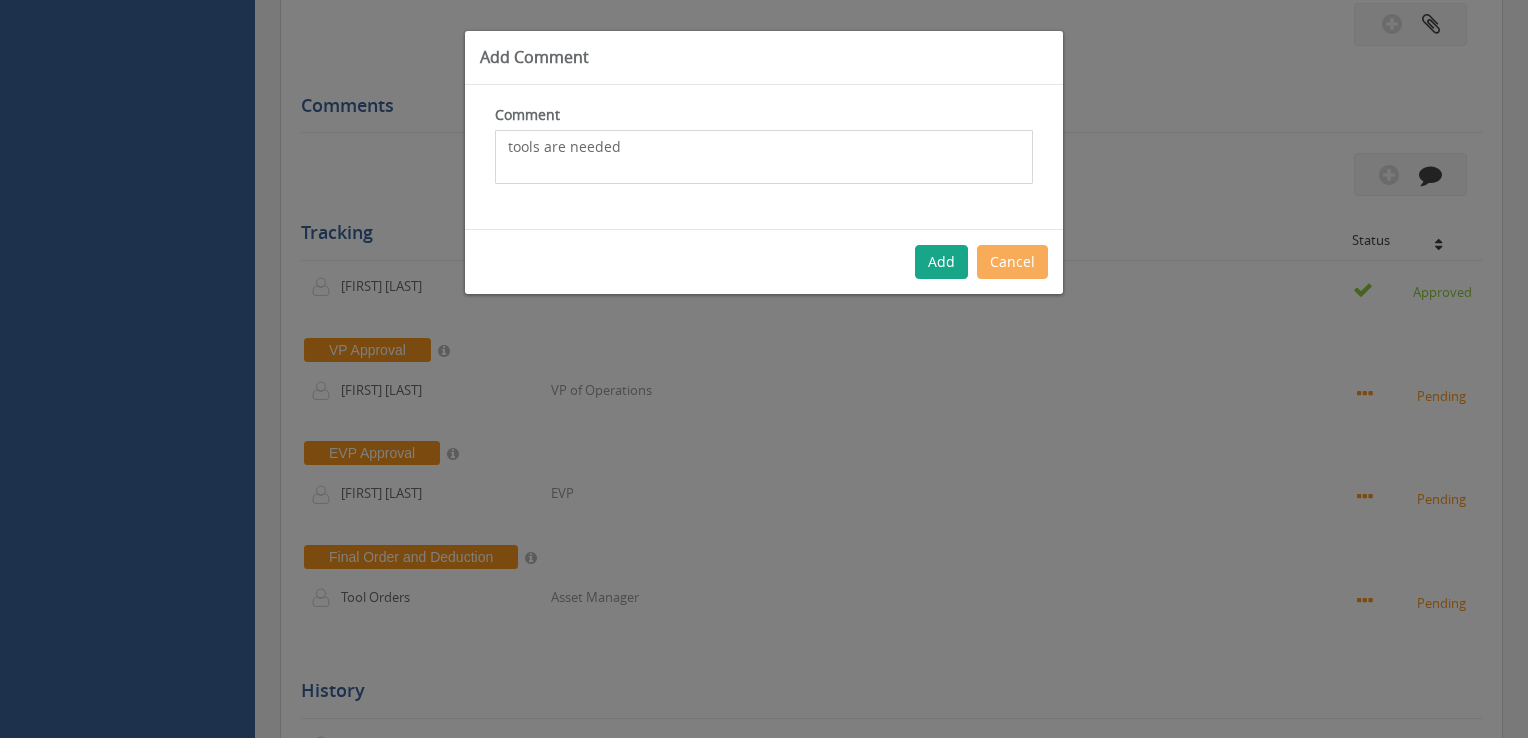 type on "tools are needed" 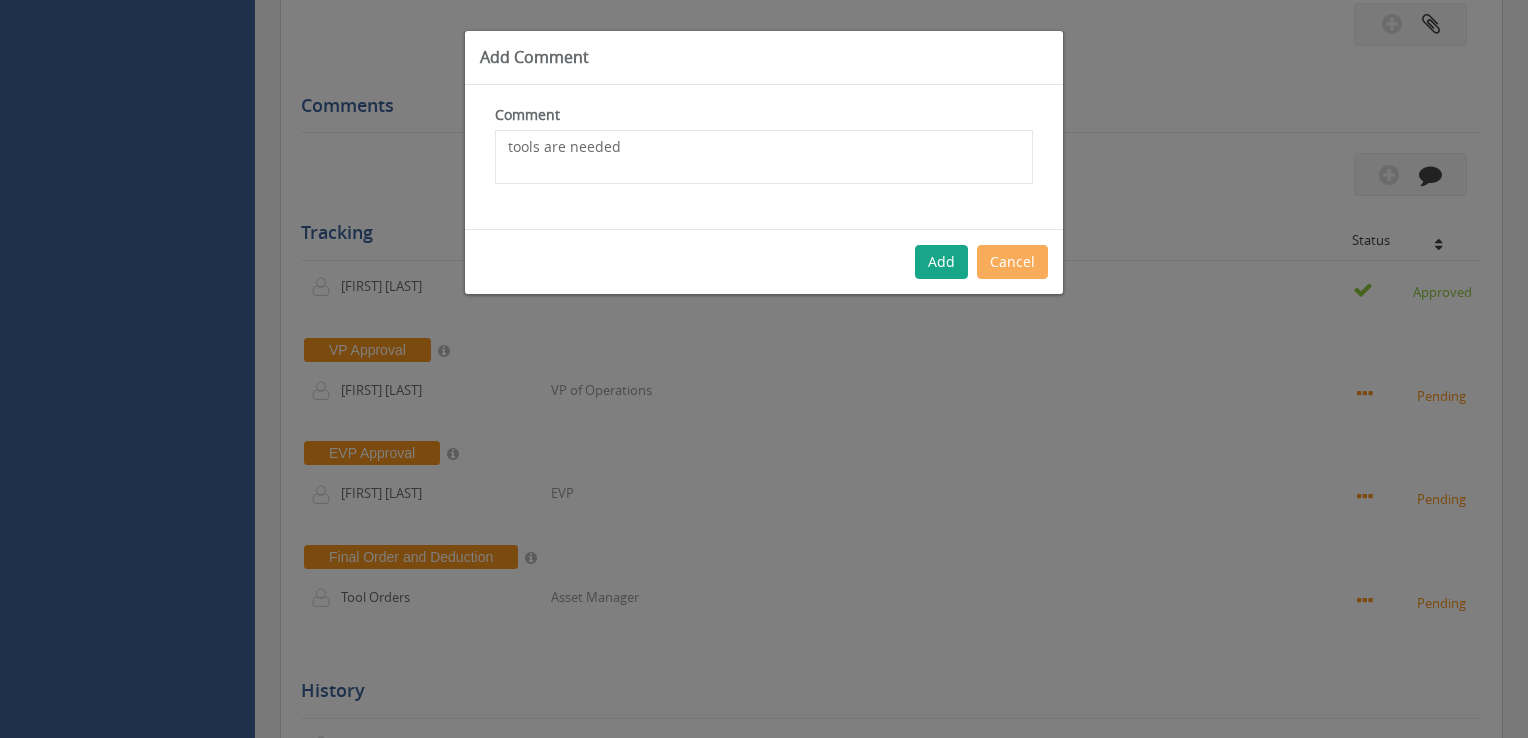 click on "Add" at bounding box center (941, 262) 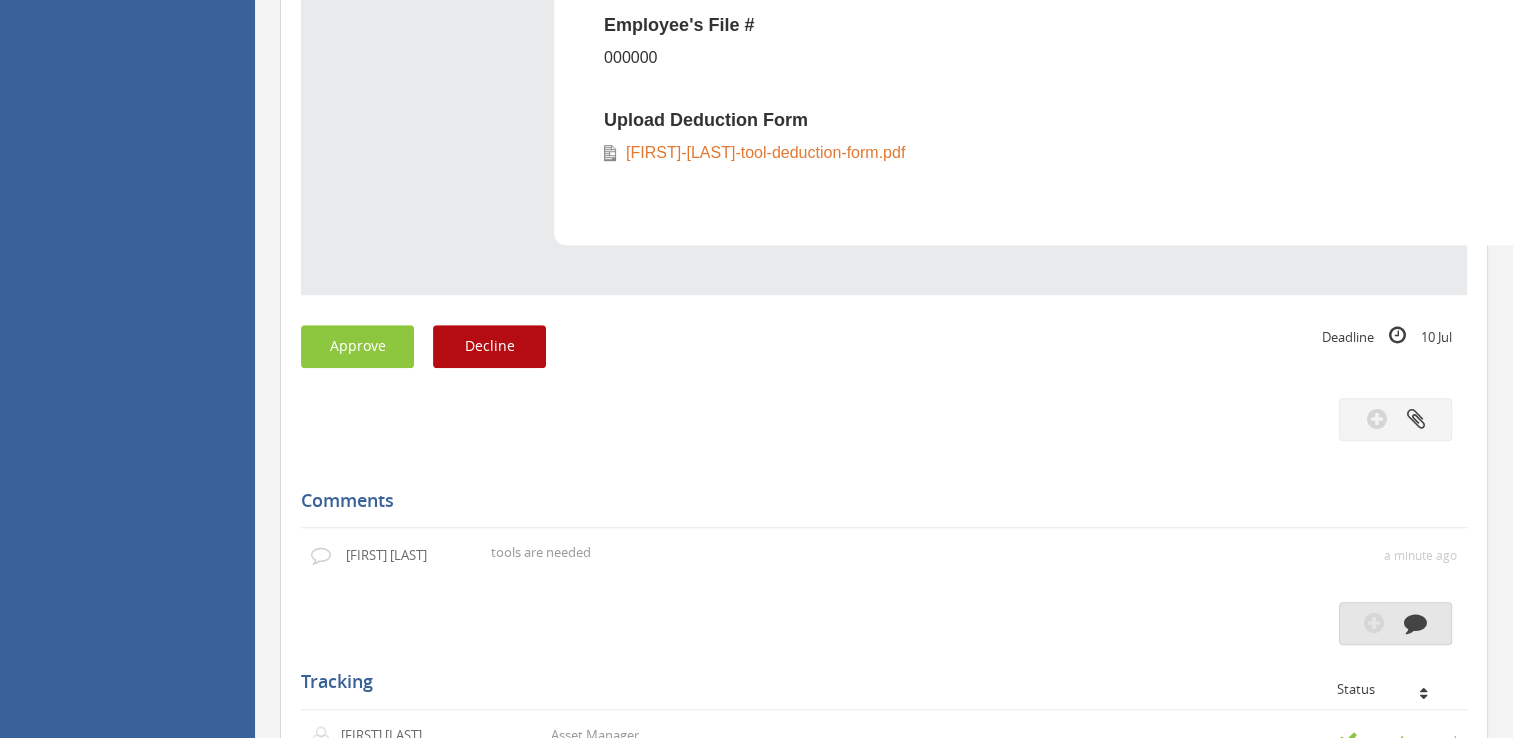 scroll, scrollTop: 1280, scrollLeft: 0, axis: vertical 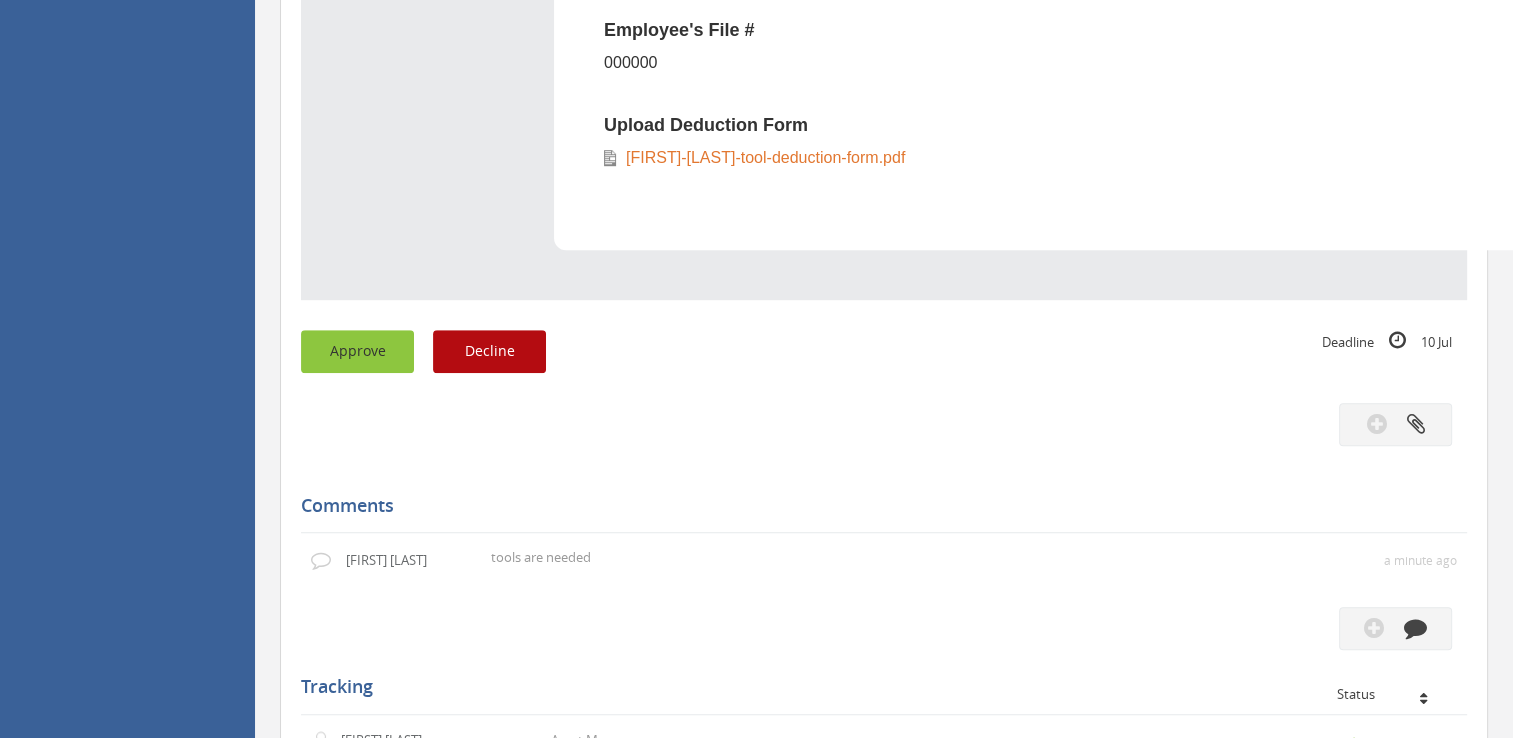 click on "Approve" at bounding box center (357, 351) 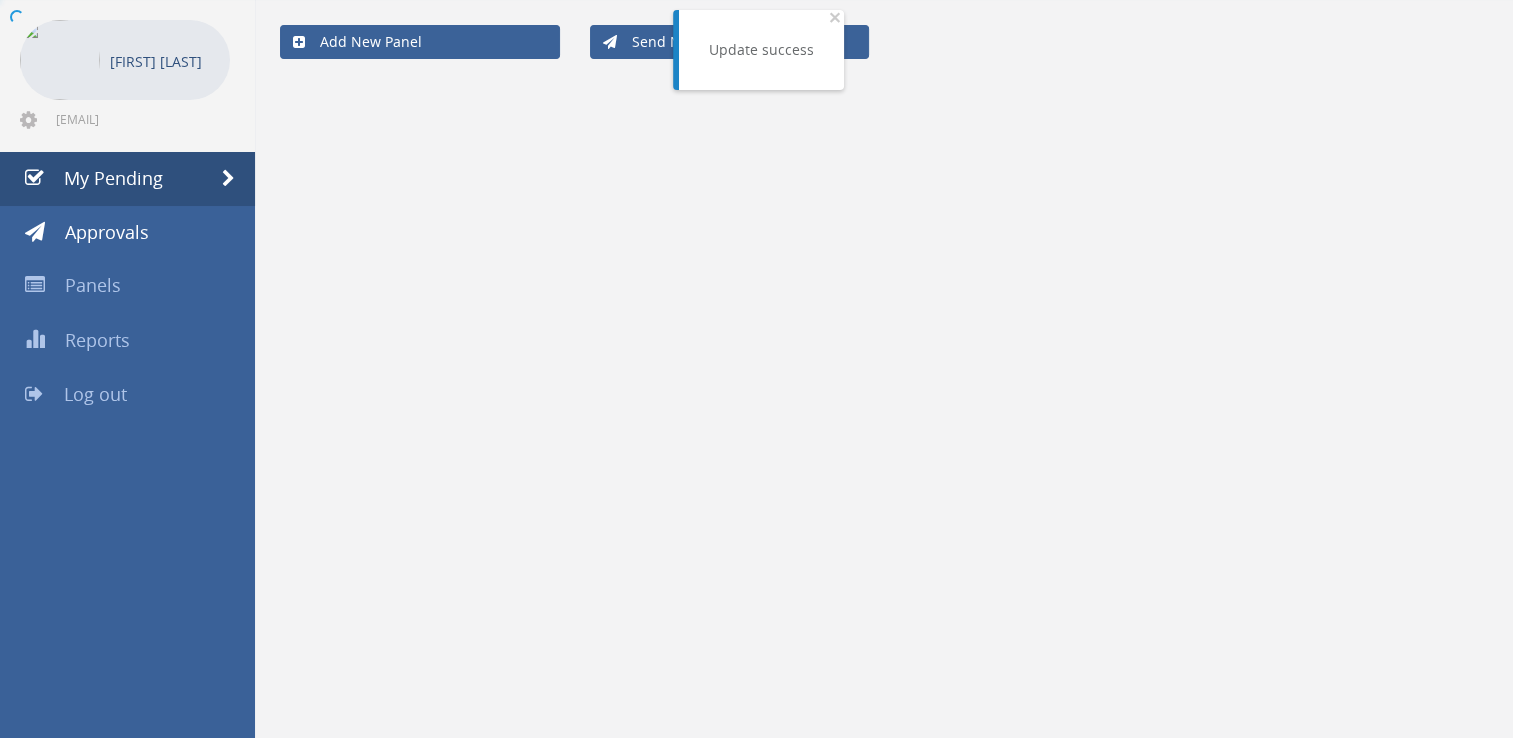 scroll, scrollTop: 80, scrollLeft: 0, axis: vertical 